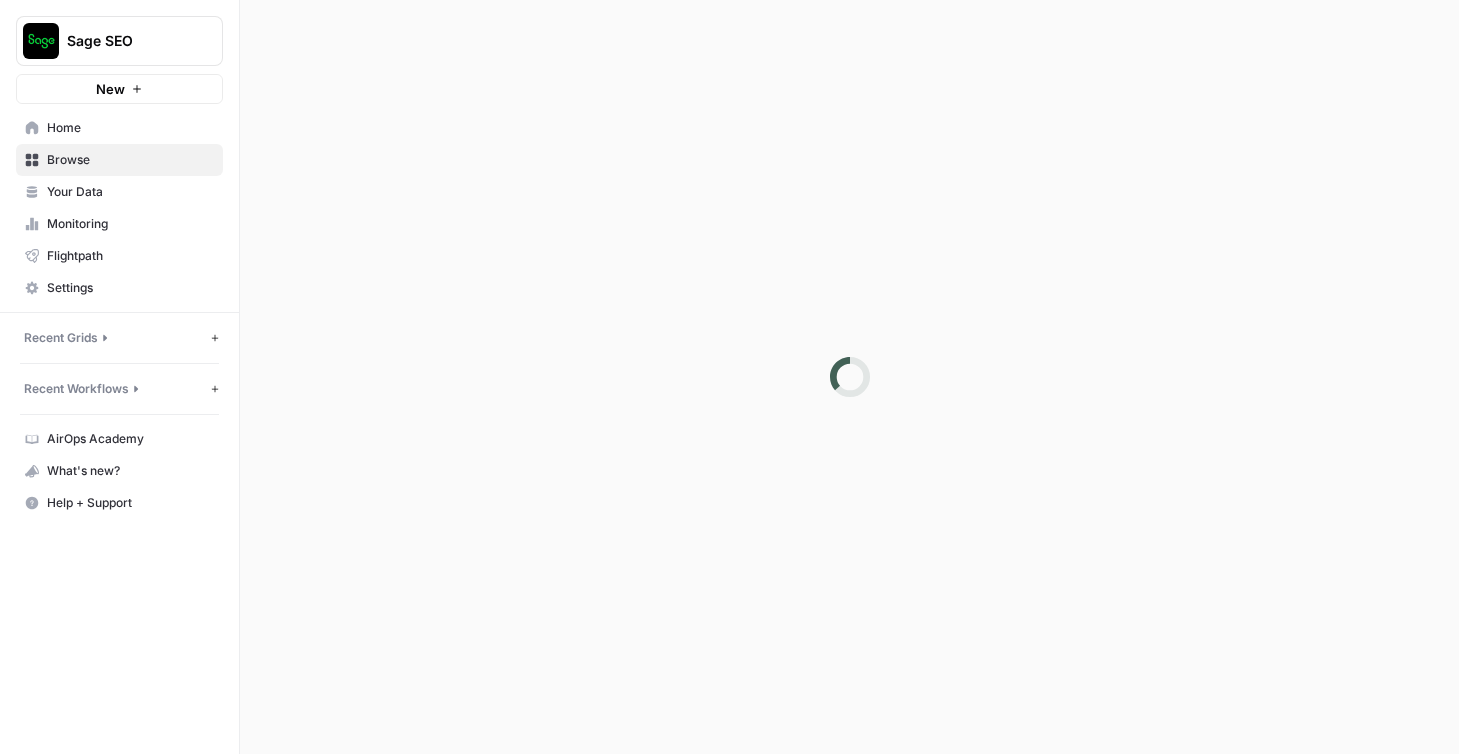 scroll, scrollTop: 0, scrollLeft: 0, axis: both 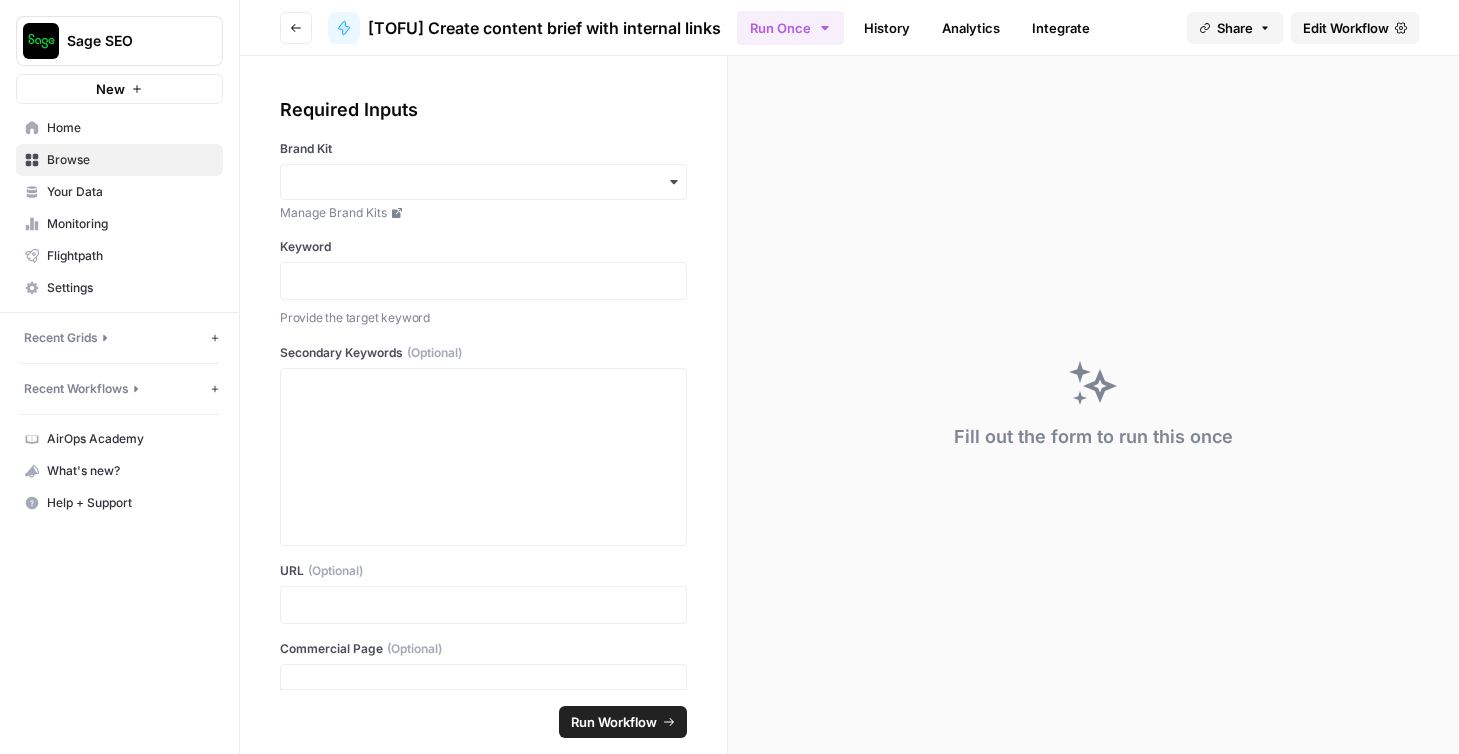 click 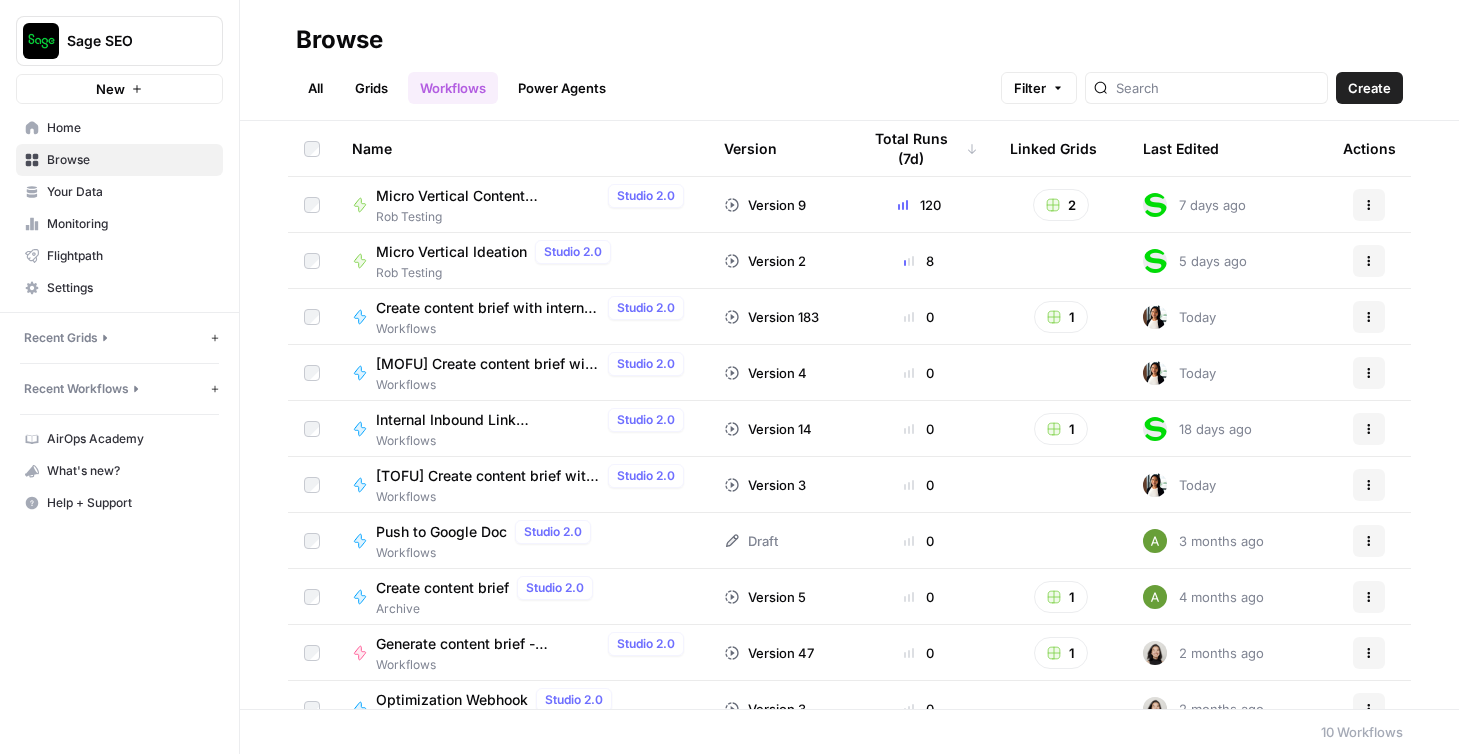 click on "Grids" at bounding box center [371, 88] 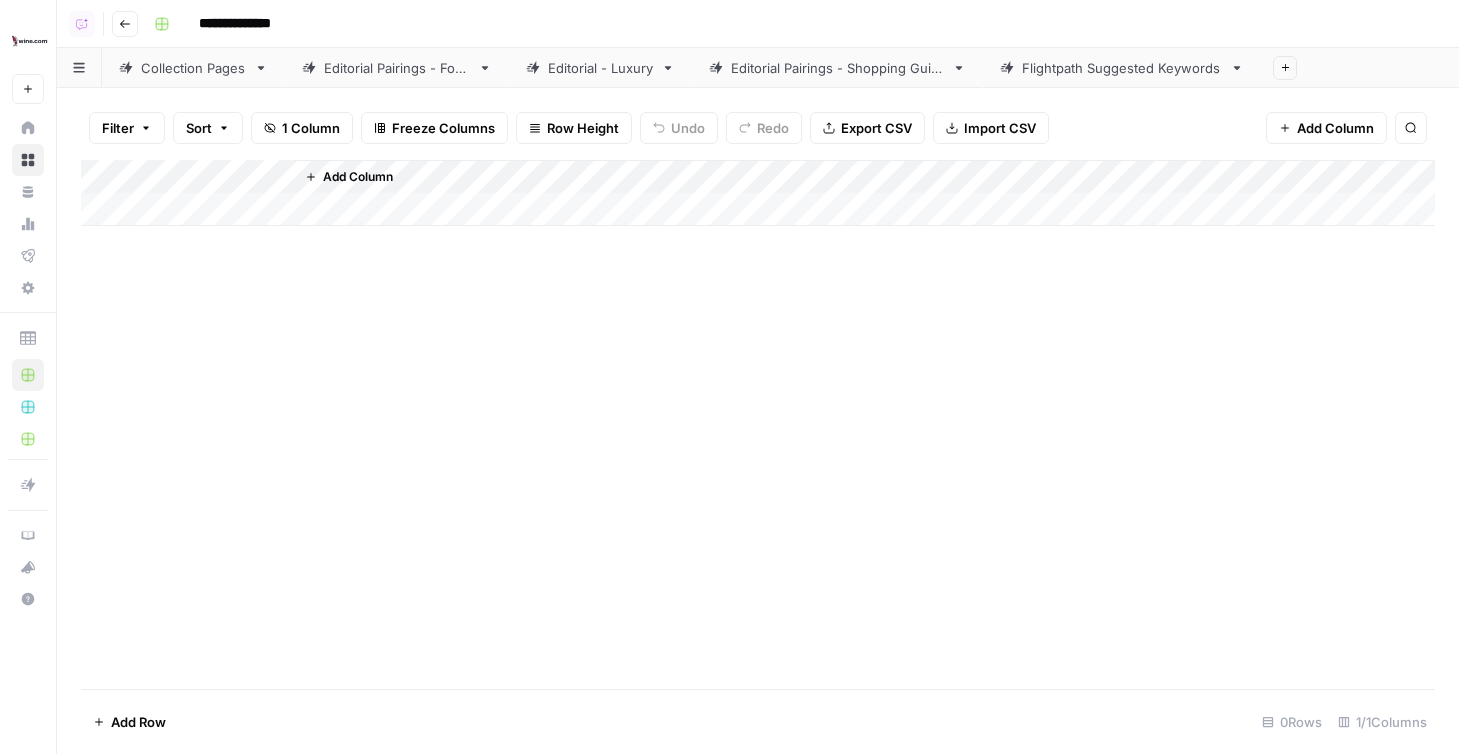 scroll, scrollTop: 0, scrollLeft: 0, axis: both 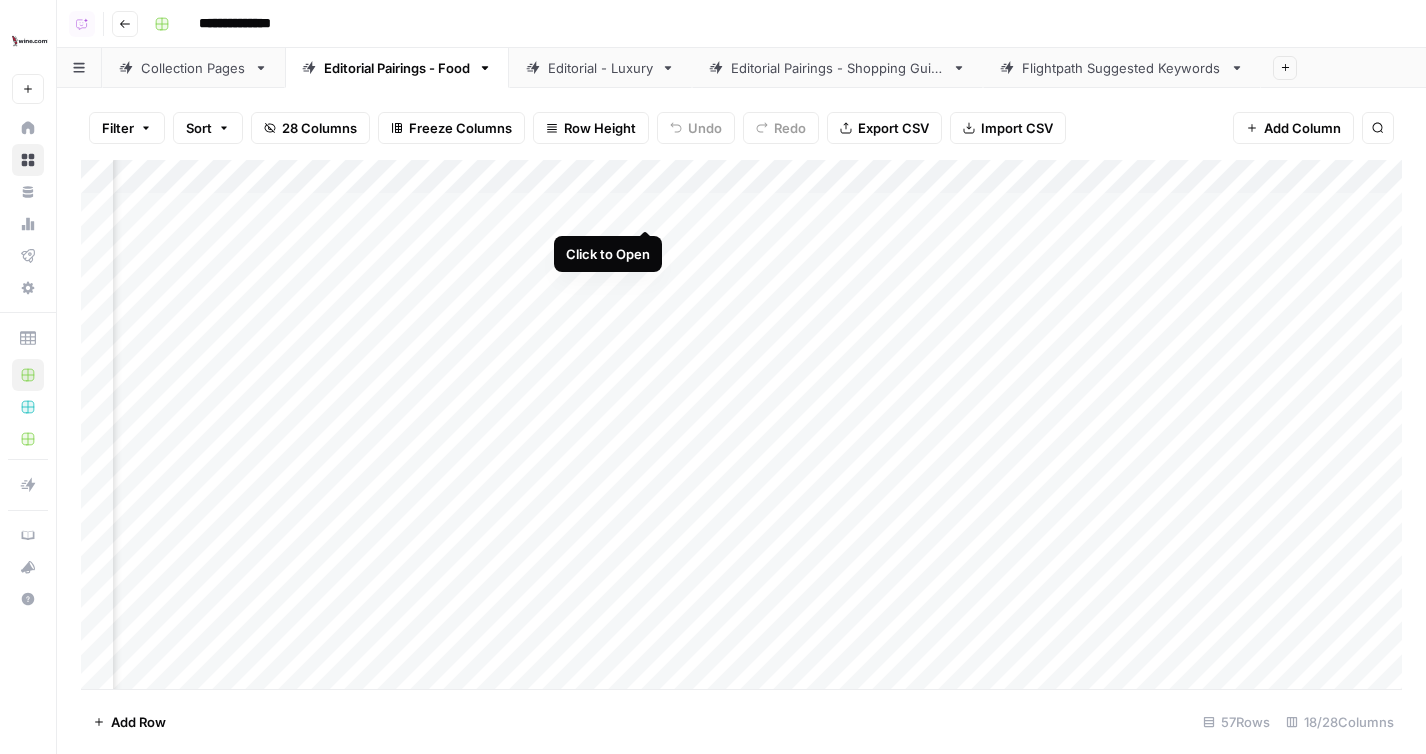 click on "Add Column" at bounding box center [741, 424] 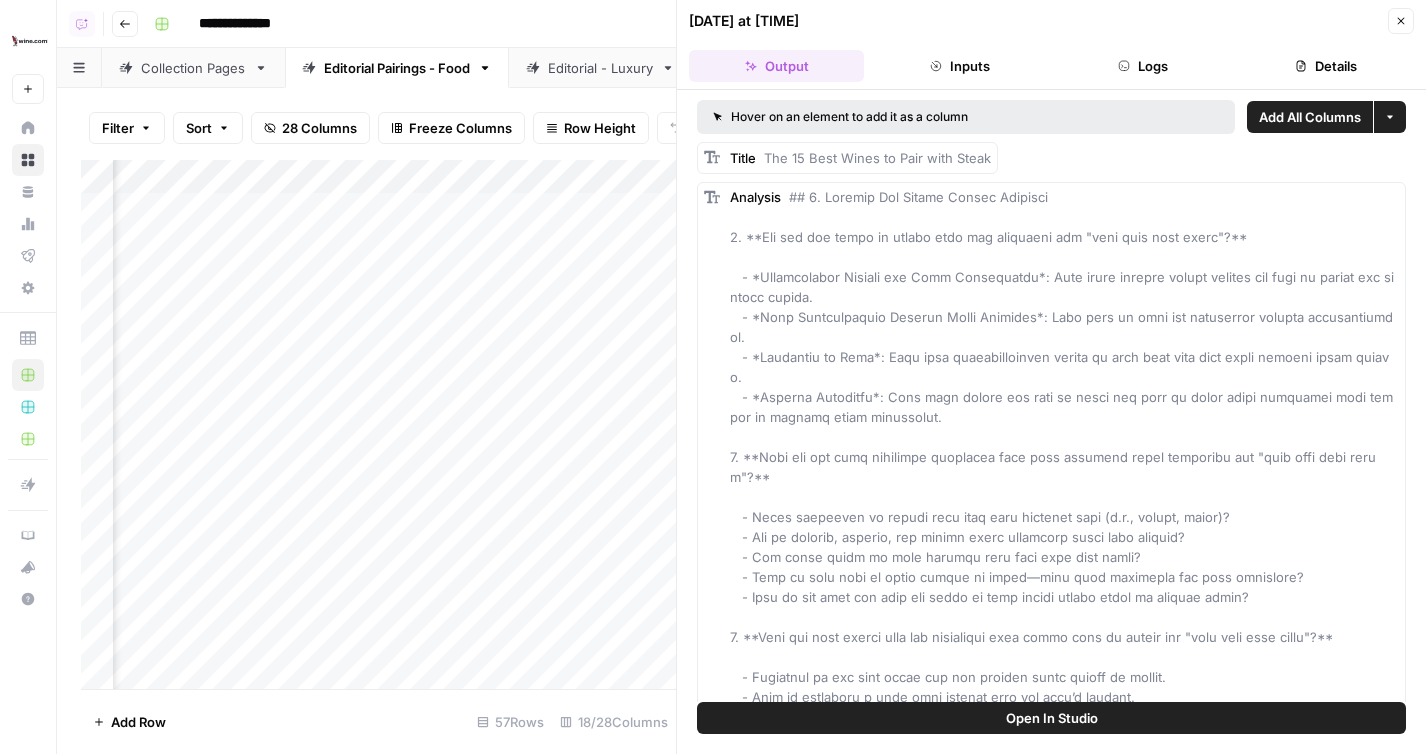 click on "Inputs" at bounding box center (959, 66) 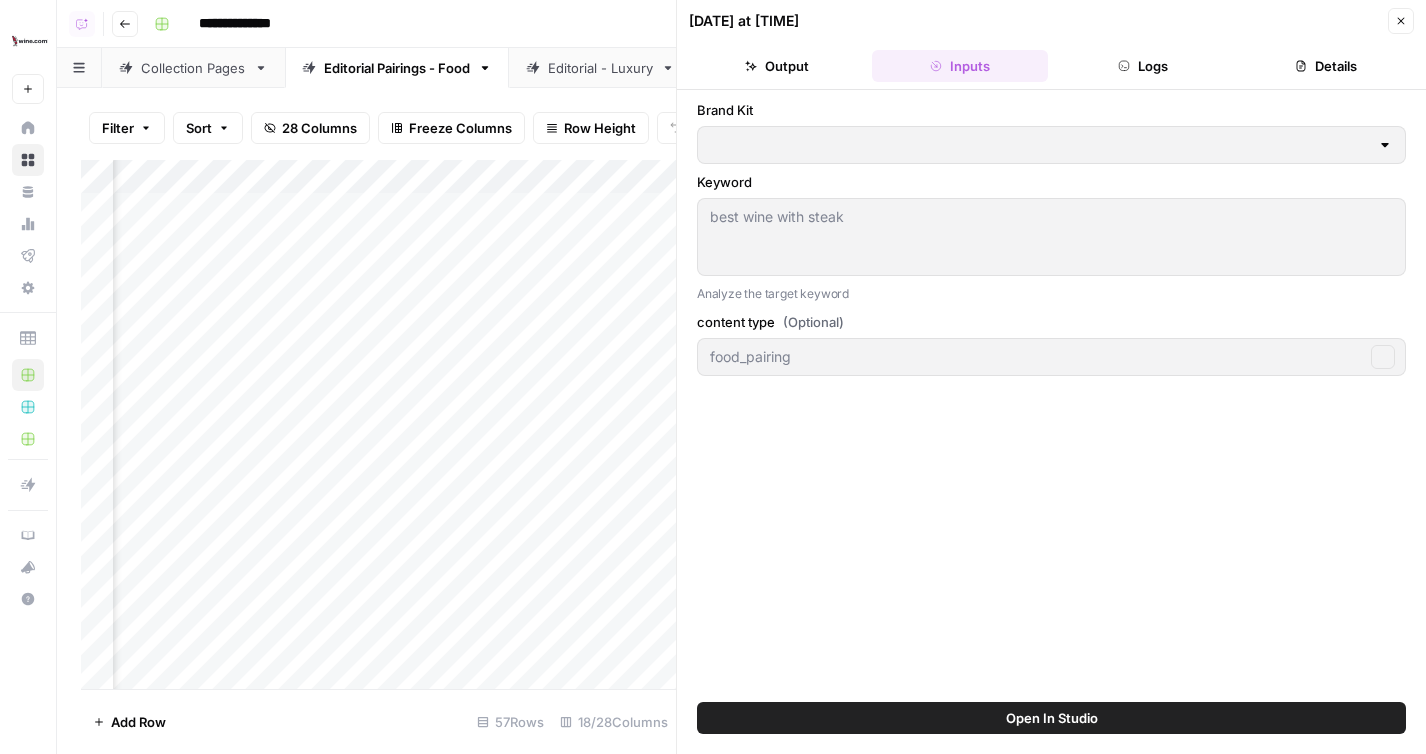 type on "Wine.com" 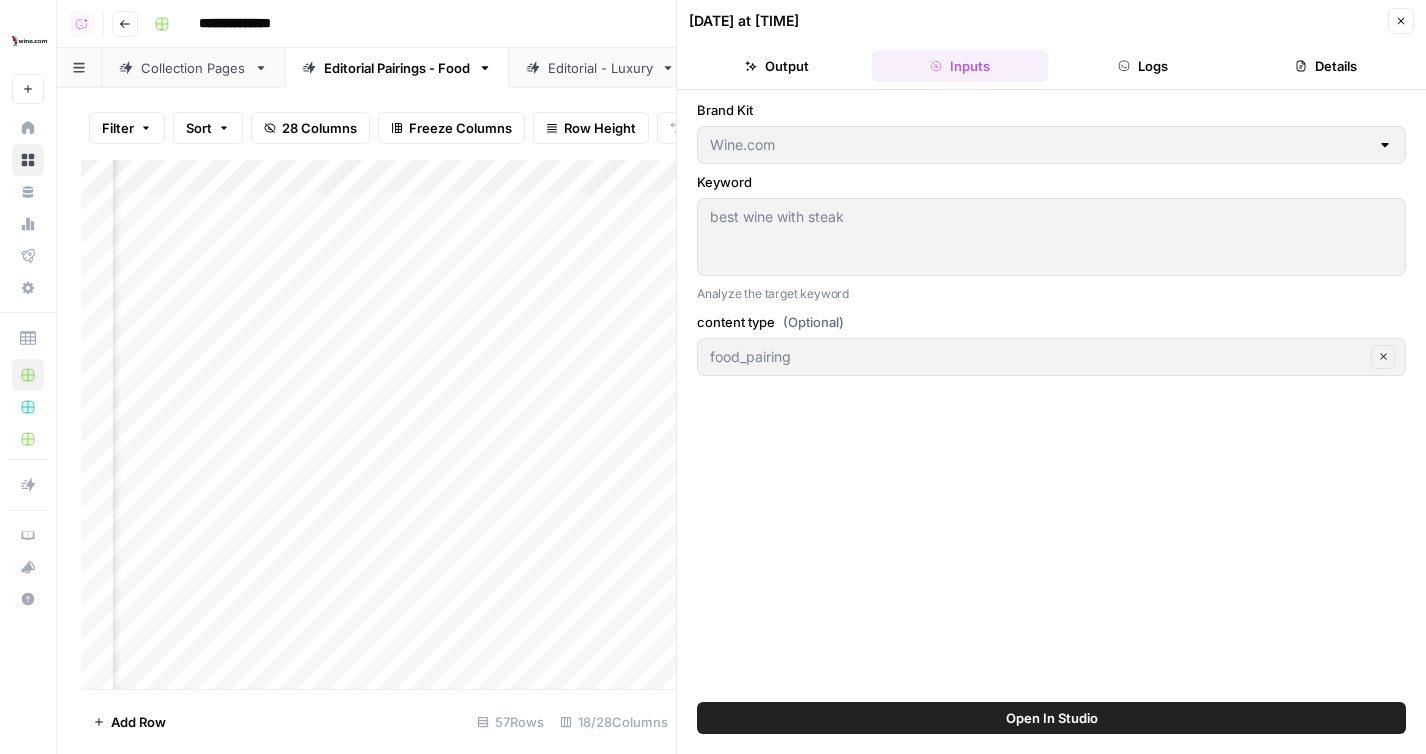 click on "Output" at bounding box center [776, 66] 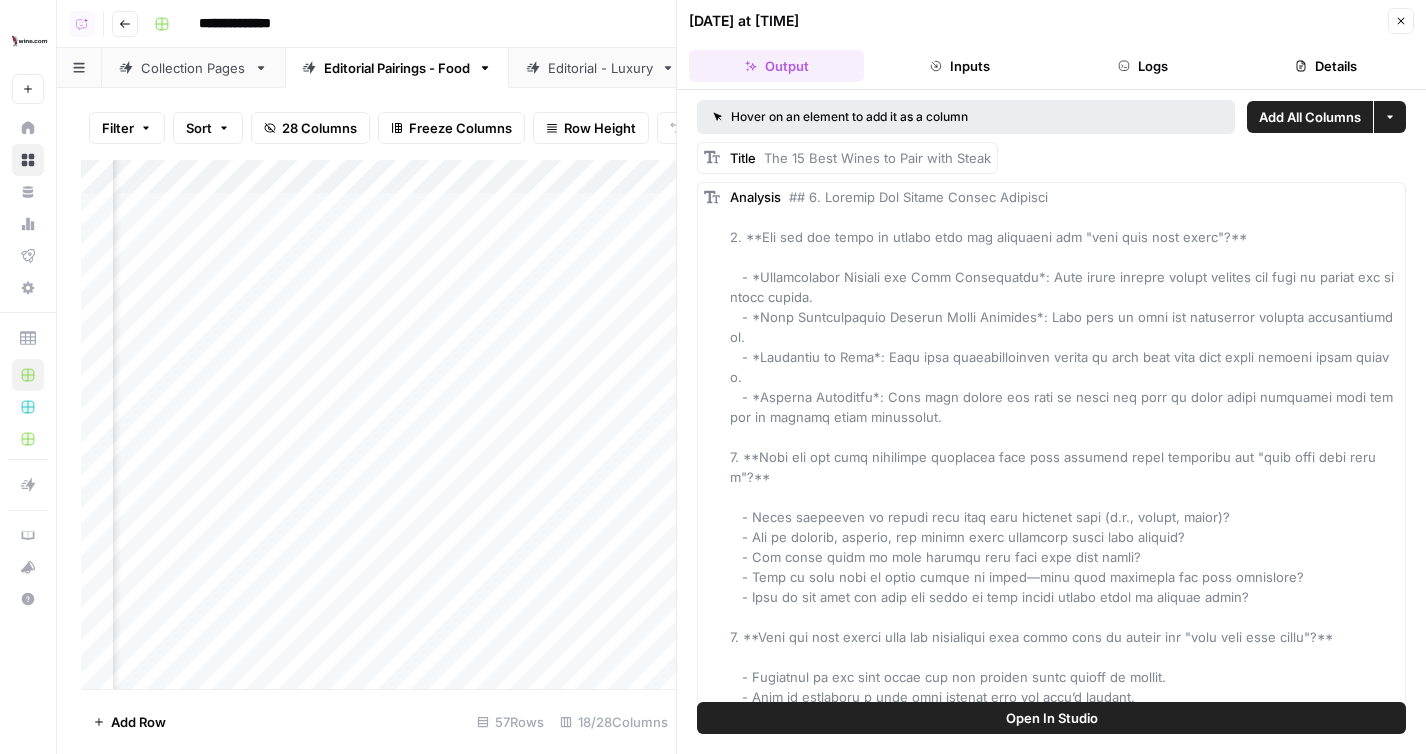 scroll, scrollTop: 0, scrollLeft: 518, axis: horizontal 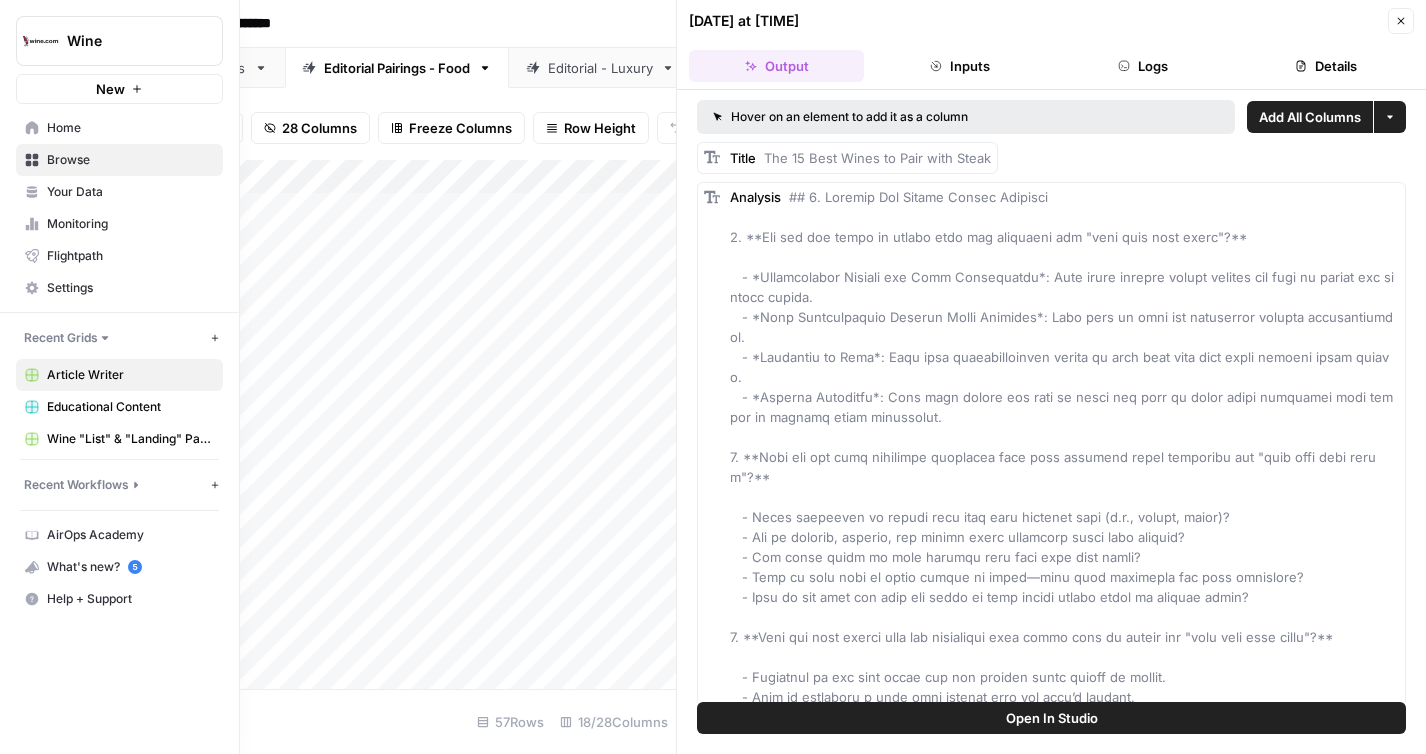 click on "Wine" at bounding box center [119, 41] 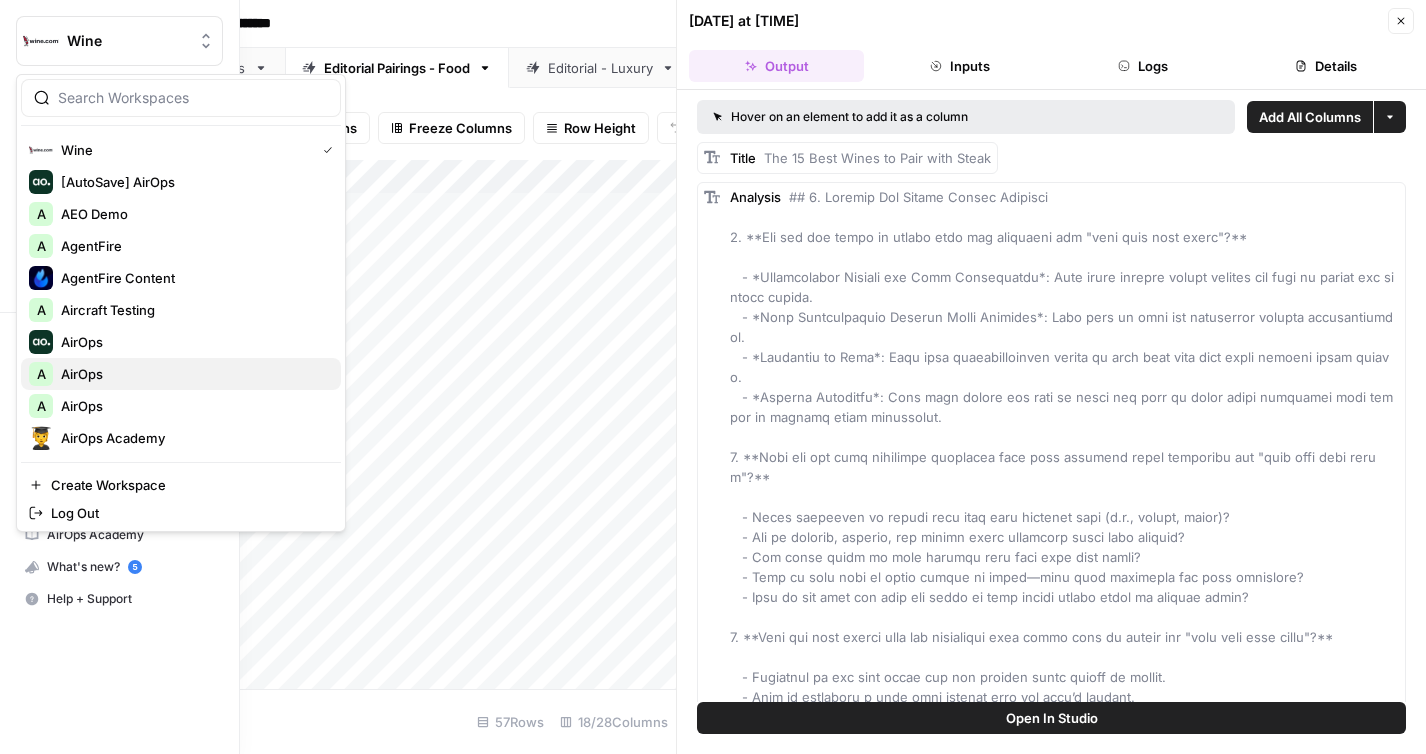 click on "AirOps" at bounding box center [193, 374] 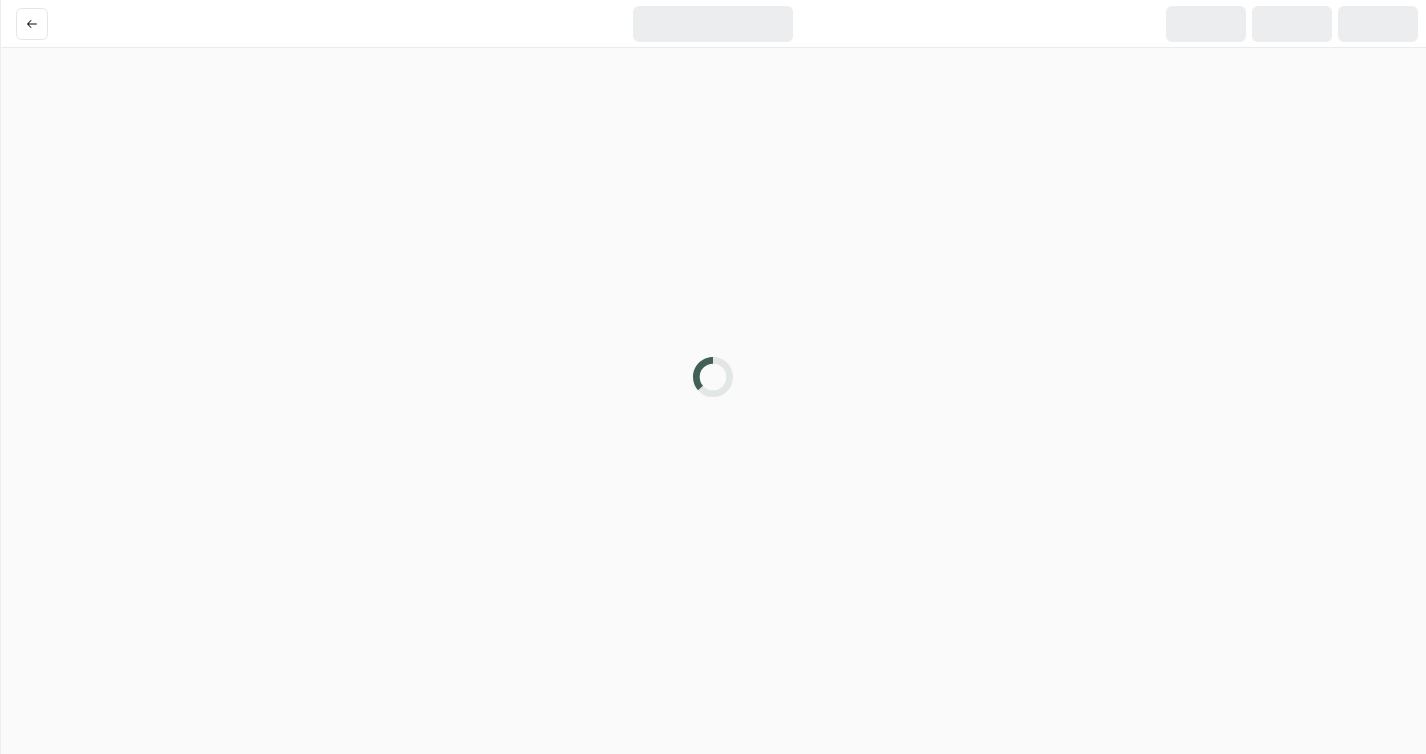 scroll, scrollTop: 0, scrollLeft: 0, axis: both 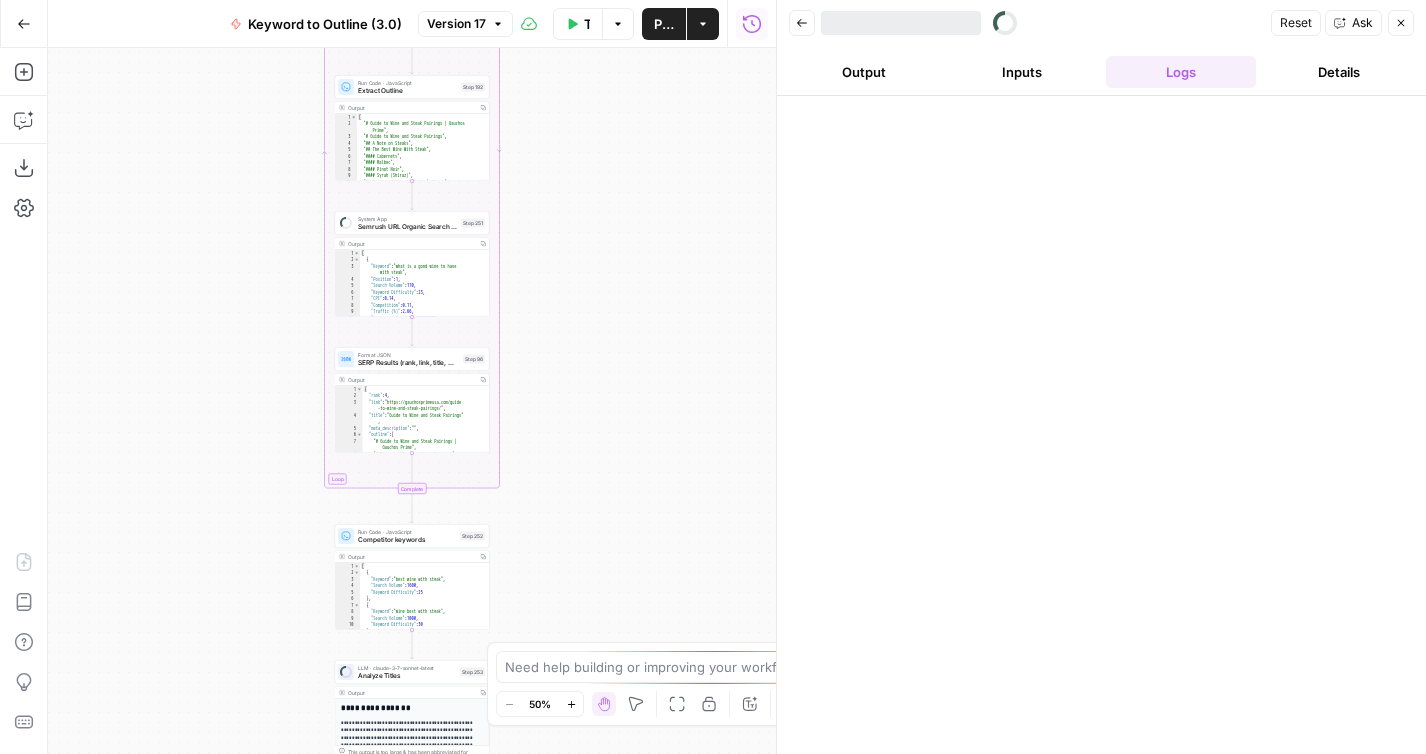 drag, startPoint x: 700, startPoint y: 509, endPoint x: 625, endPoint y: 288, distance: 233.37952 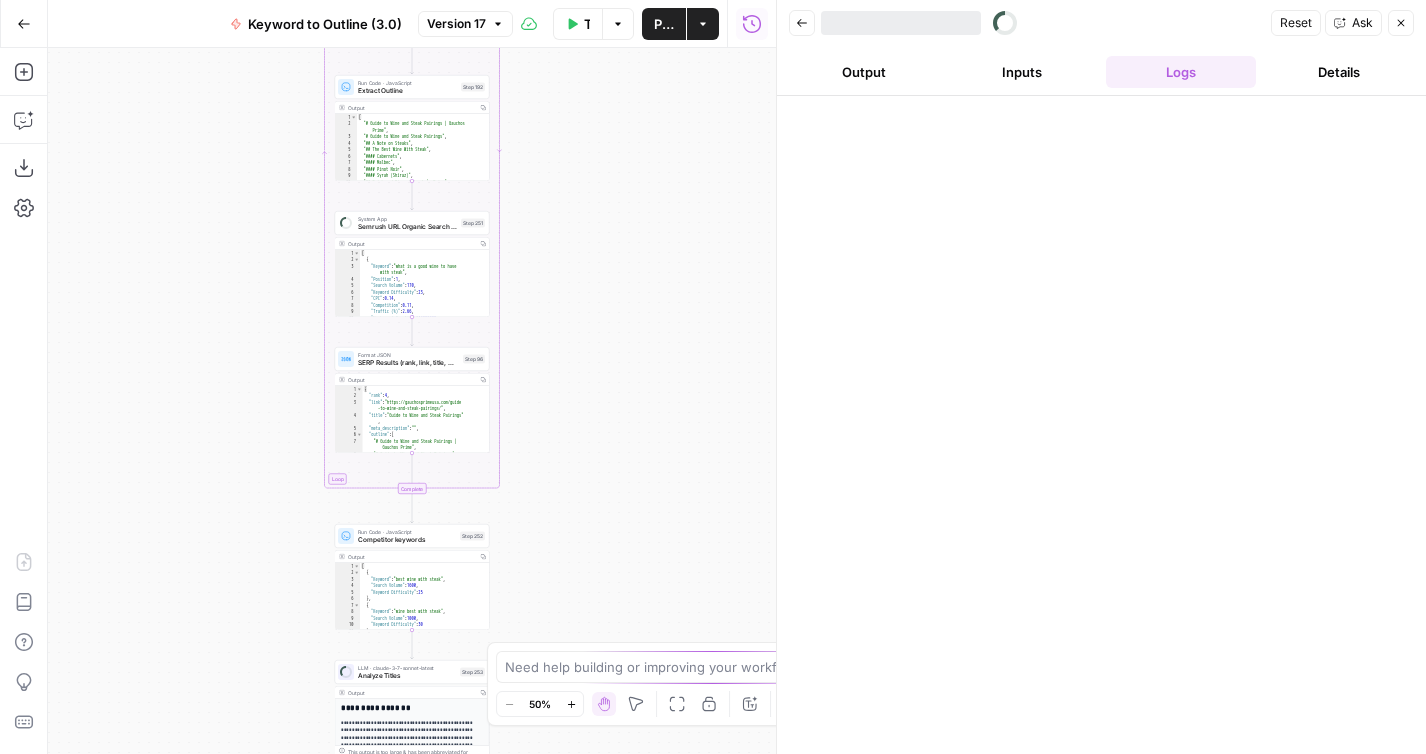 click on "Workflow Set Inputs Inputs Google Search Search Keyword Step 51 Output Copy 1 2 3 4 5 6 7 {    "search_metadata" :  {      "id" :  "6841bcab9f8abccf6542bfb3" ,      "status" :  "Success" ,      "json_endpoint" :  "https://serpapi.com          /searches/2698f32a94521b57          /6841bcab9f8abccf6542bfb3.json" ,      "created_at" :  "2025-06-05 15:50:03 UTC" ,      "processed_at" :  "2025-06-05 15:50:03 UTC" ,     XXXXXXXXXXXXXXXXXXXXXXXXXXXXXXXXXXXXXXXXXXXXXXXXXXXXXXXXXXXXXXXXXXXXXXXXXXXXXXXXXXXXXXXXXXXXXXXXXXXXXXXXXXXXXXXXXXXXXXXXXXXXXXXXXXXXXXXXXXXXXXXXXXXXXXXXXXXXXXXXXXXXXXXXXXXXXXXXXXXXXXXXXXXXXXXXXXXXXXXXXXXXXXXXXXXXXXXXXXXXXXXXXXXXXXXXXXXXXXXXXXXXXXXXXXXXXXXXXXXXXXXXXXXXXXXXXXXXXXXXXXXXXXXXXXXXXXXXXXXXXXXXXXXXXXXXXXXXXXXXXXXXXXXXXXXXXXXXXXXXXXXXXXXXXXXXXXXXXXXXXXXXXXXXXXXXXXXXXXXXXXXXXXXXXXXXXXXXXXXXXXXXXXXXXXXXXXXXXXXXXXXXXXXXXXXXXXXXXXXXXXXXXXXXXXXXXXXXXXXXXXXXXXXXXXXXXXXXXXXXXXXXXXXXXXXXXXXXXXXXXXXXXXXXXXXX This output is too large & has been abbreviated for review.     Step 275 1 2" at bounding box center (412, 401) 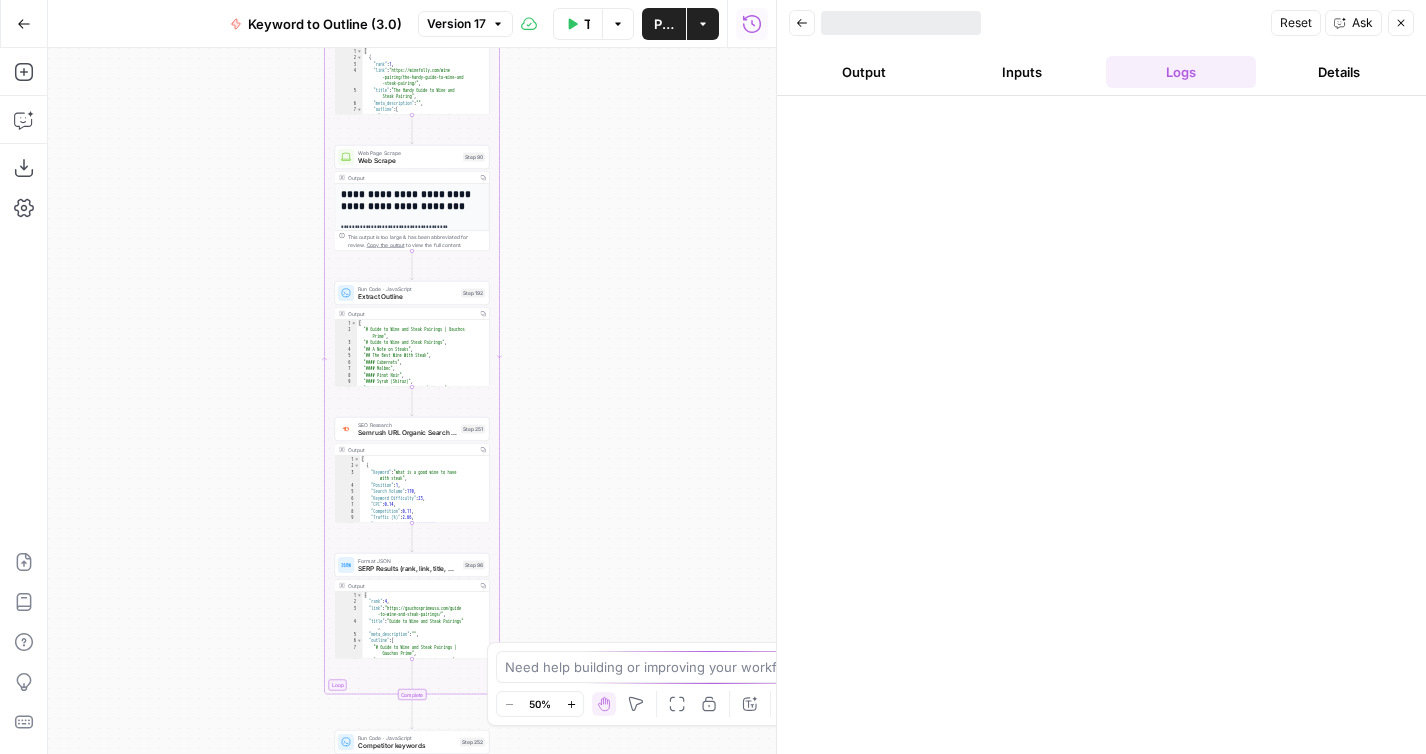 drag, startPoint x: 621, startPoint y: 371, endPoint x: 614, endPoint y: 583, distance: 212.11554 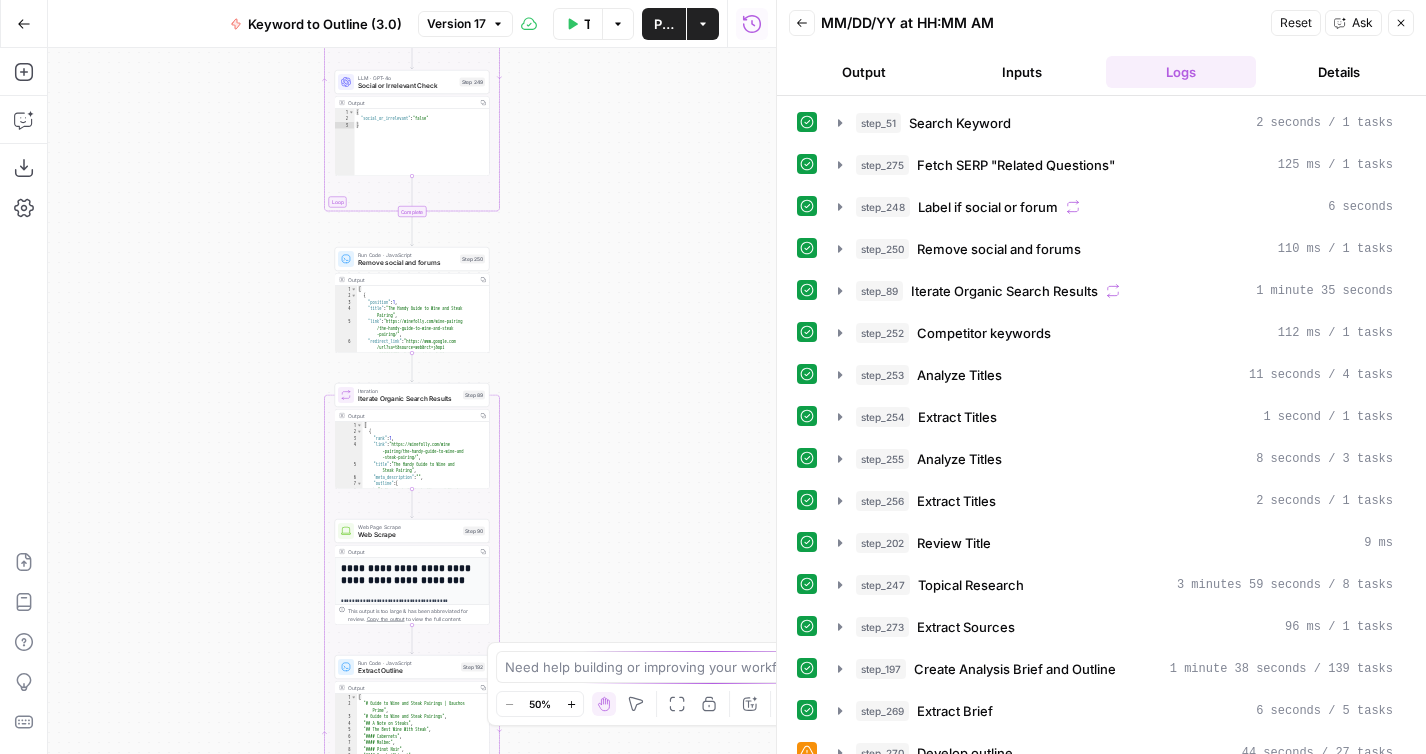 drag, startPoint x: 549, startPoint y: 185, endPoint x: 569, endPoint y: 504, distance: 319.62634 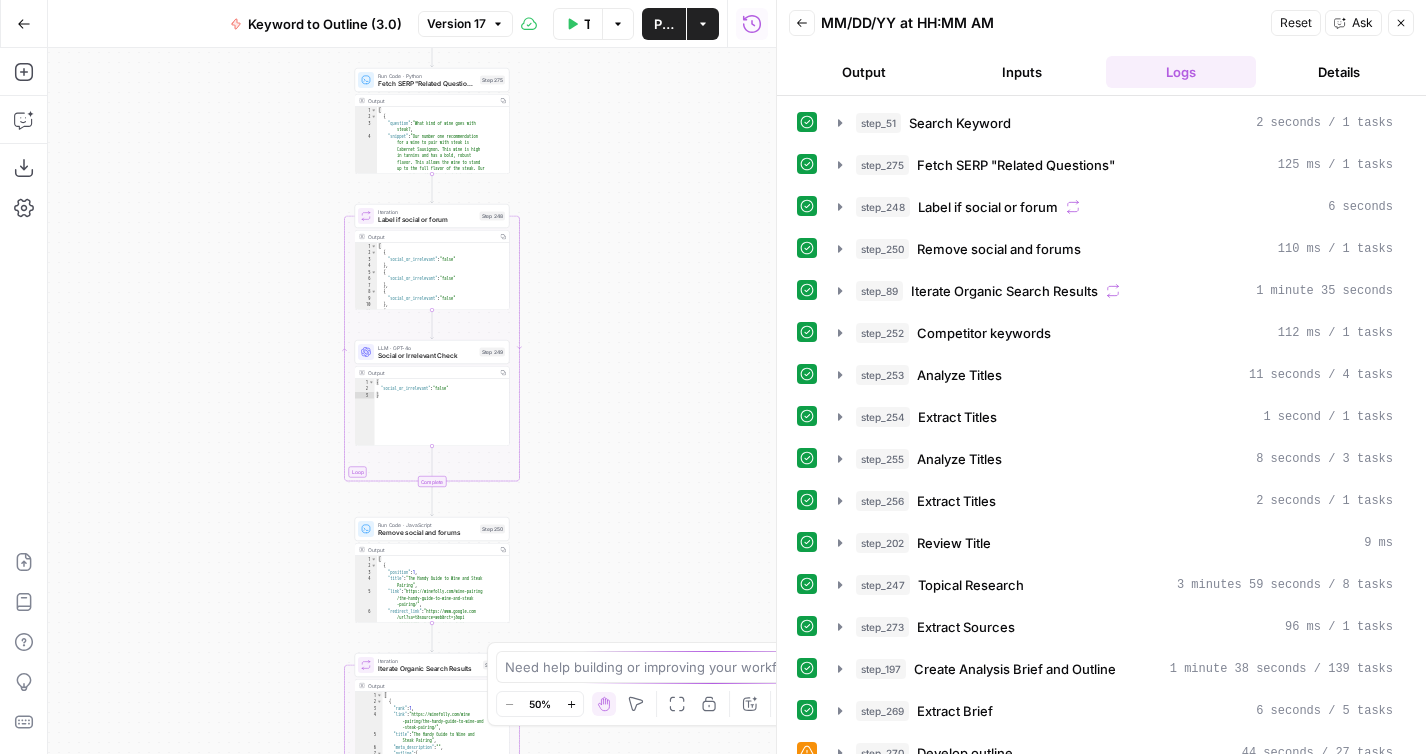 click on "Inputs" at bounding box center (1022, 72) 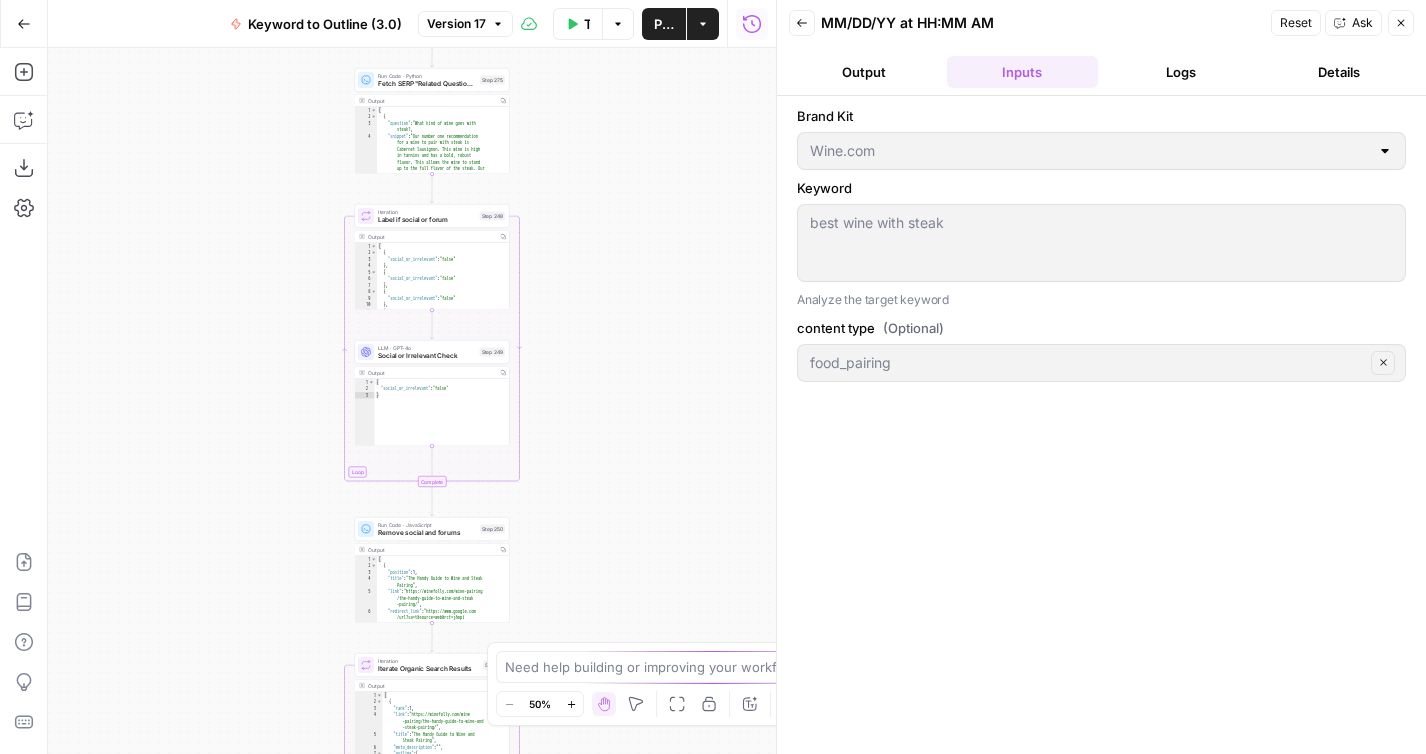 click on "Back 06/05/25 at 8:49 AM Reset Ask Close Output Inputs Logs Details Brand Kit Wine.com Keyword best wine with steak best wine with steak Analyze the target keyword content type   (Optional) food_pairing Clear" at bounding box center [1101, 377] 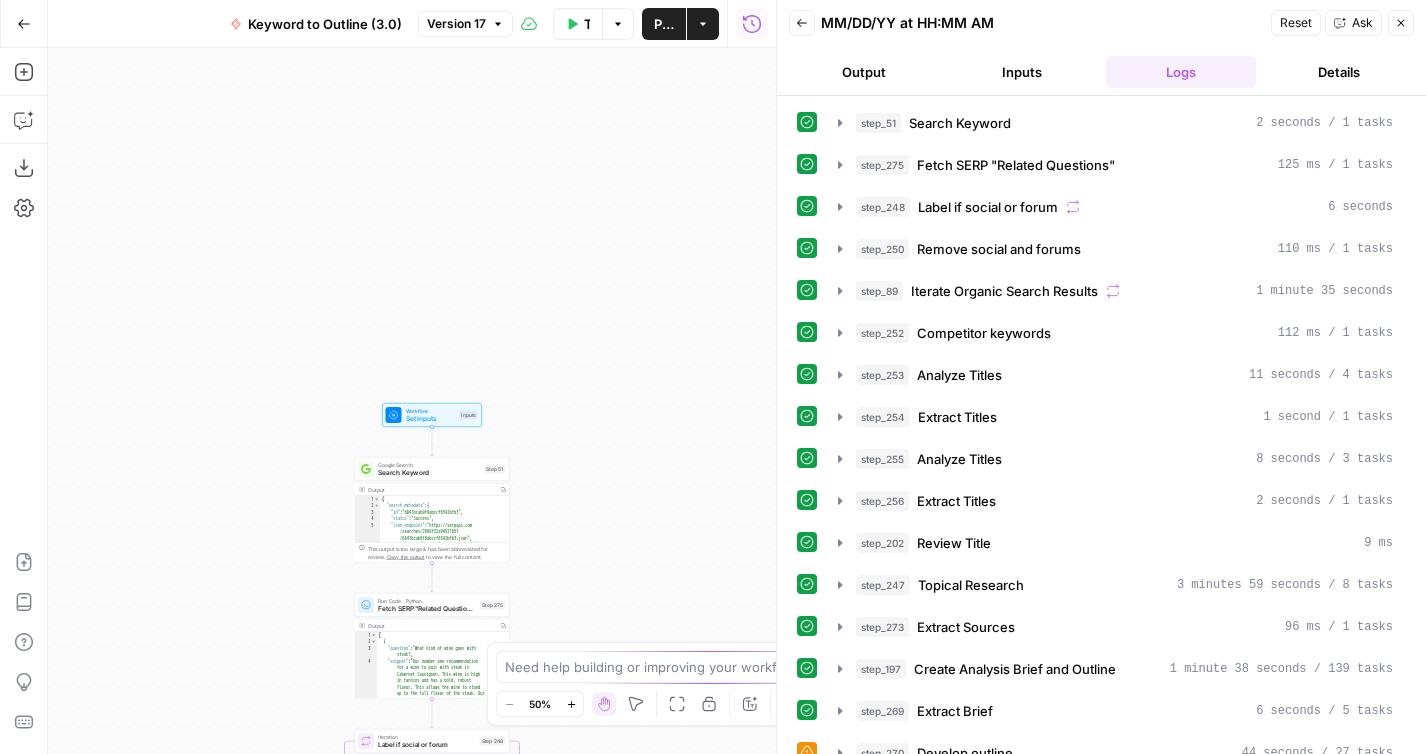 drag, startPoint x: 639, startPoint y: 221, endPoint x: 639, endPoint y: 737, distance: 516 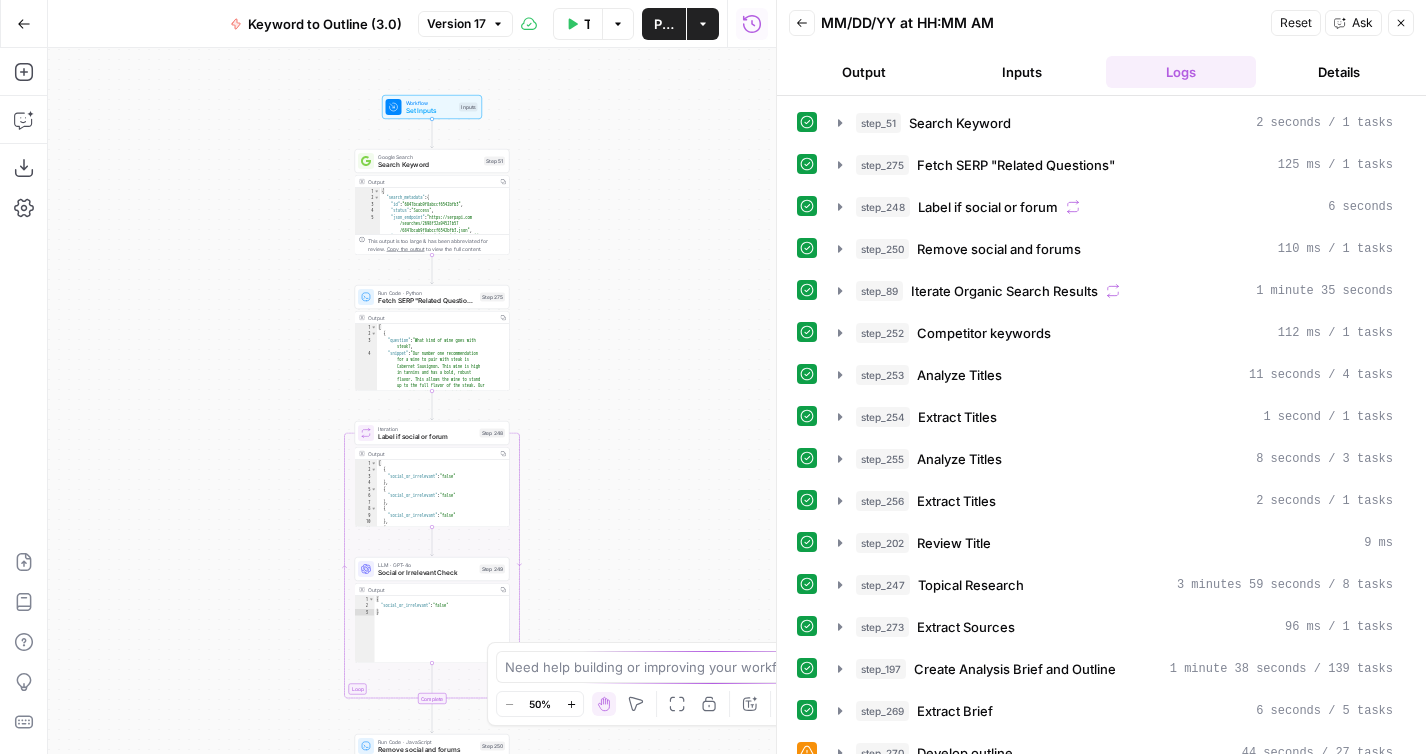 drag, startPoint x: 576, startPoint y: 471, endPoint x: 581, endPoint y: 105, distance: 366.03415 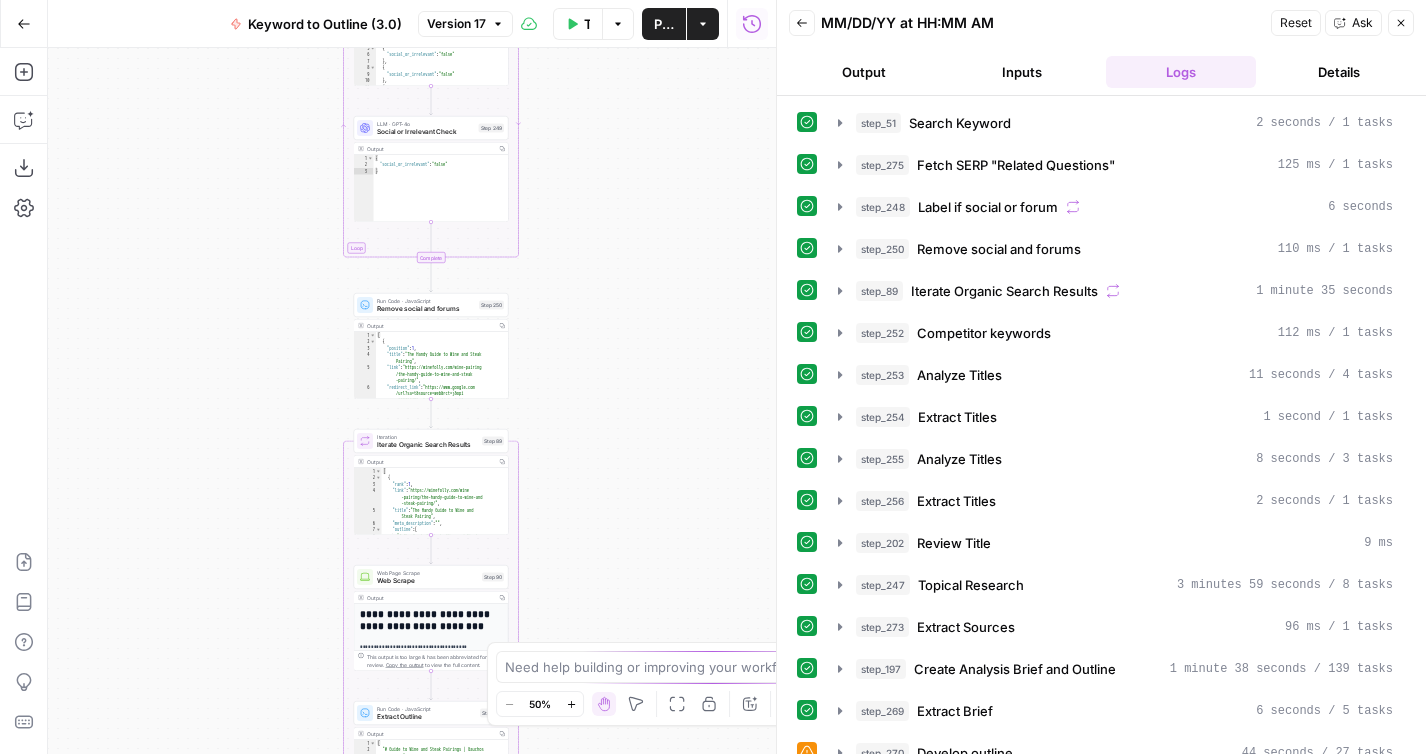 drag, startPoint x: 641, startPoint y: 340, endPoint x: 635, endPoint y: -45, distance: 385.04675 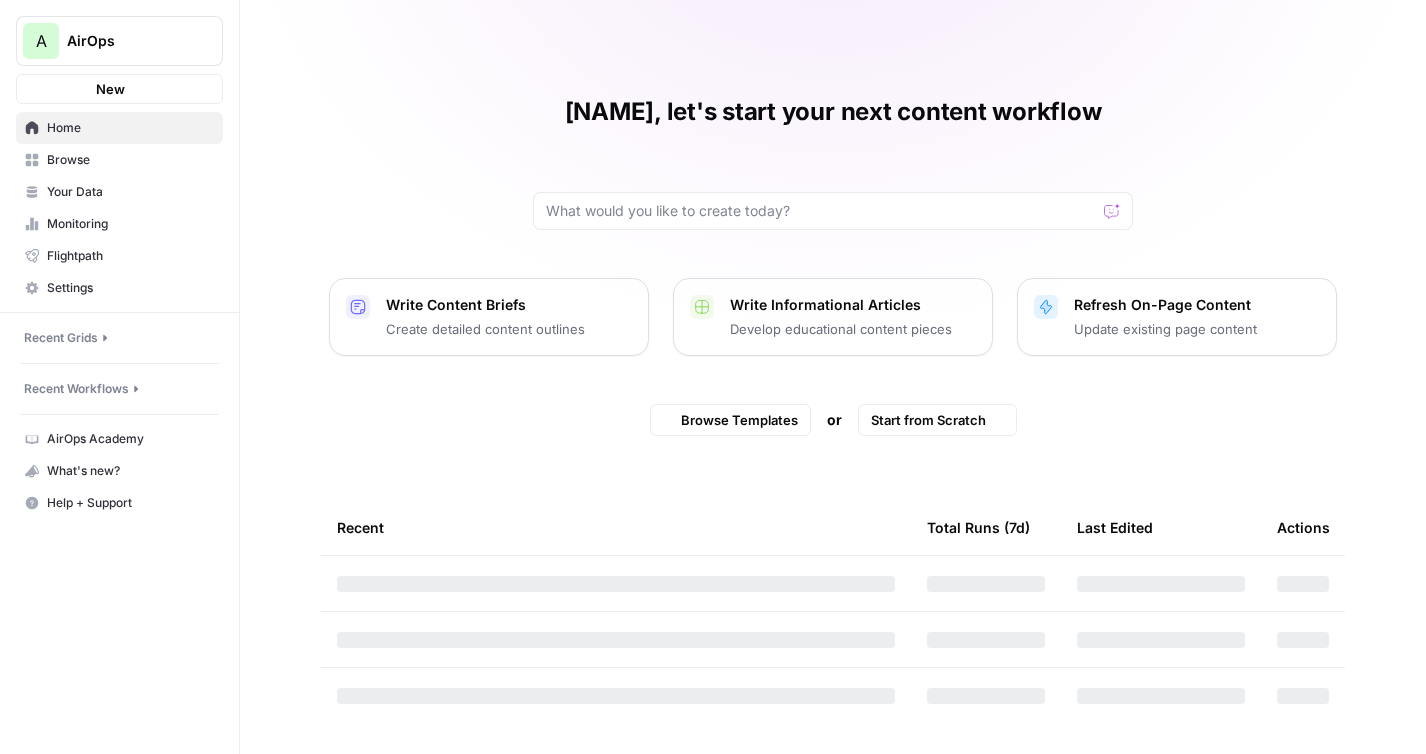 scroll, scrollTop: 0, scrollLeft: 0, axis: both 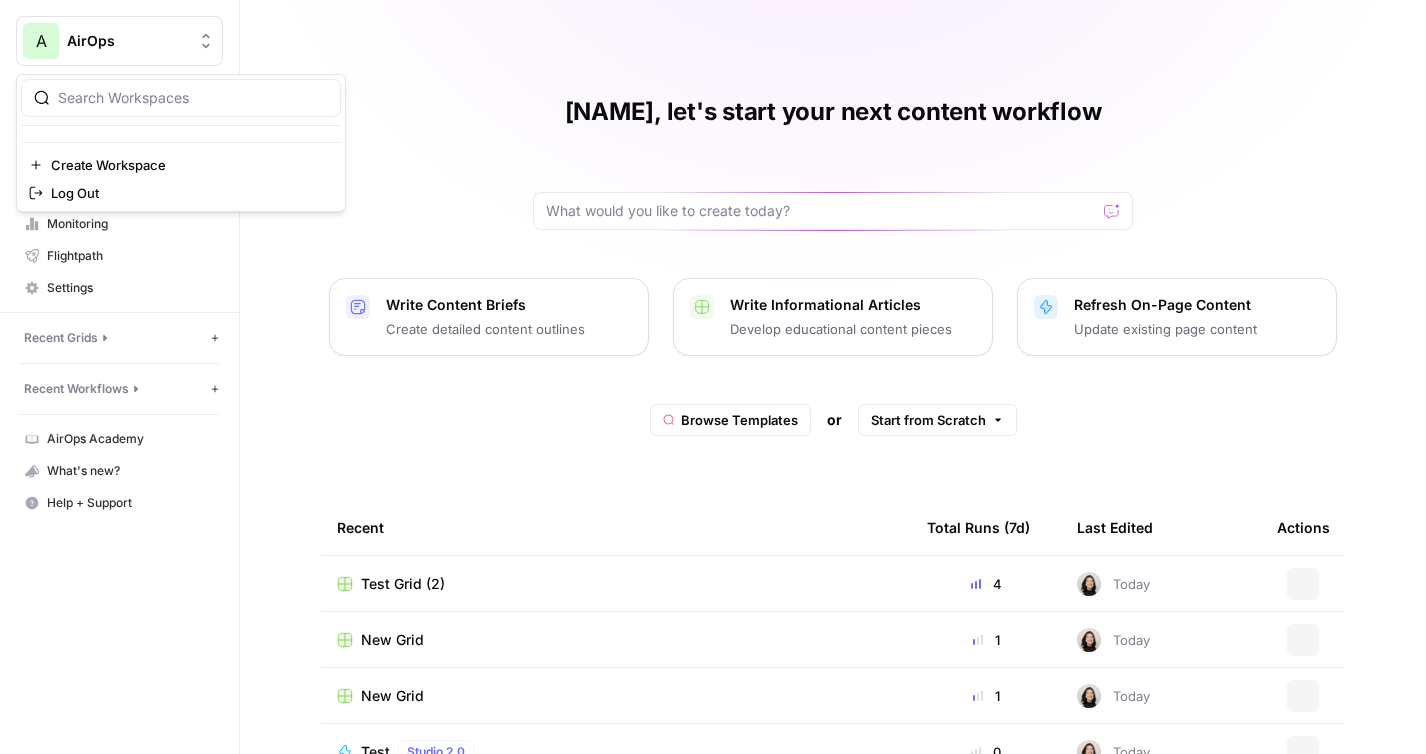 click 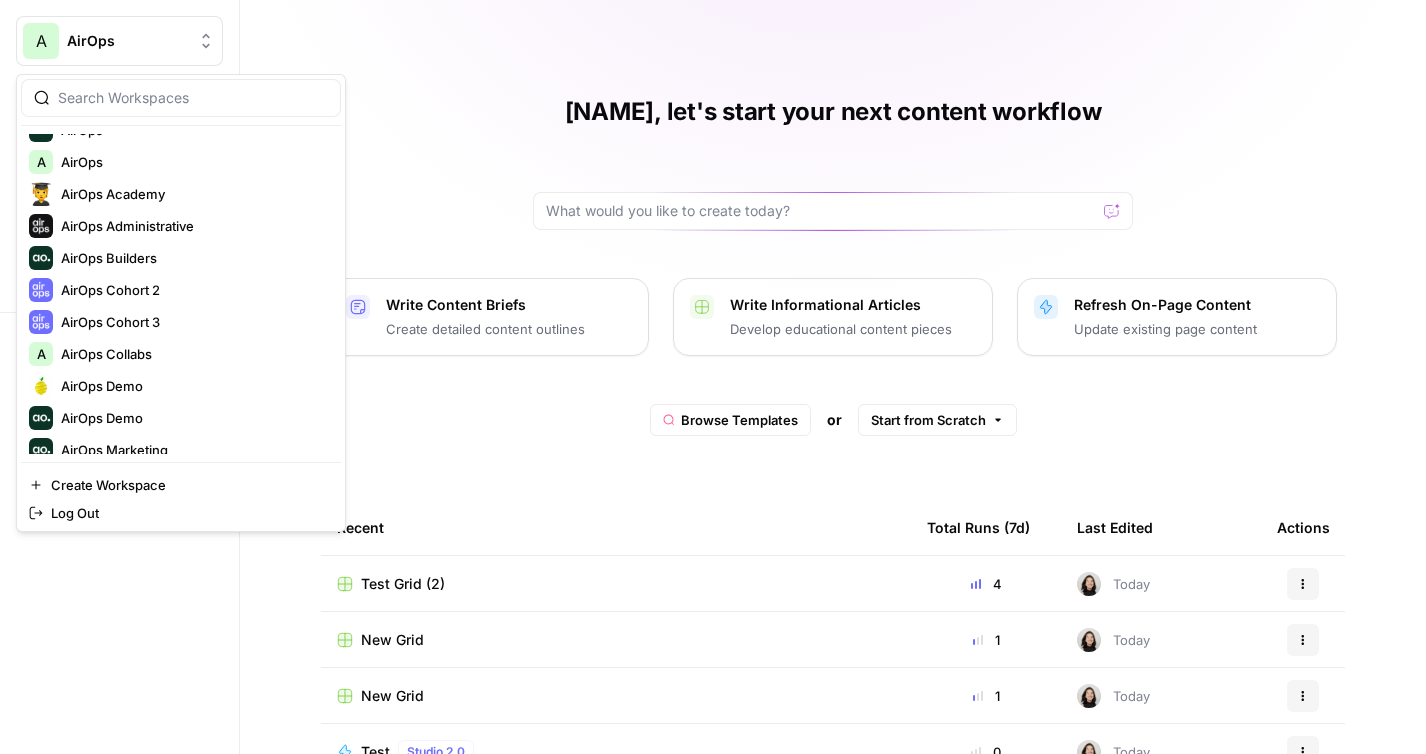 scroll, scrollTop: 255, scrollLeft: 0, axis: vertical 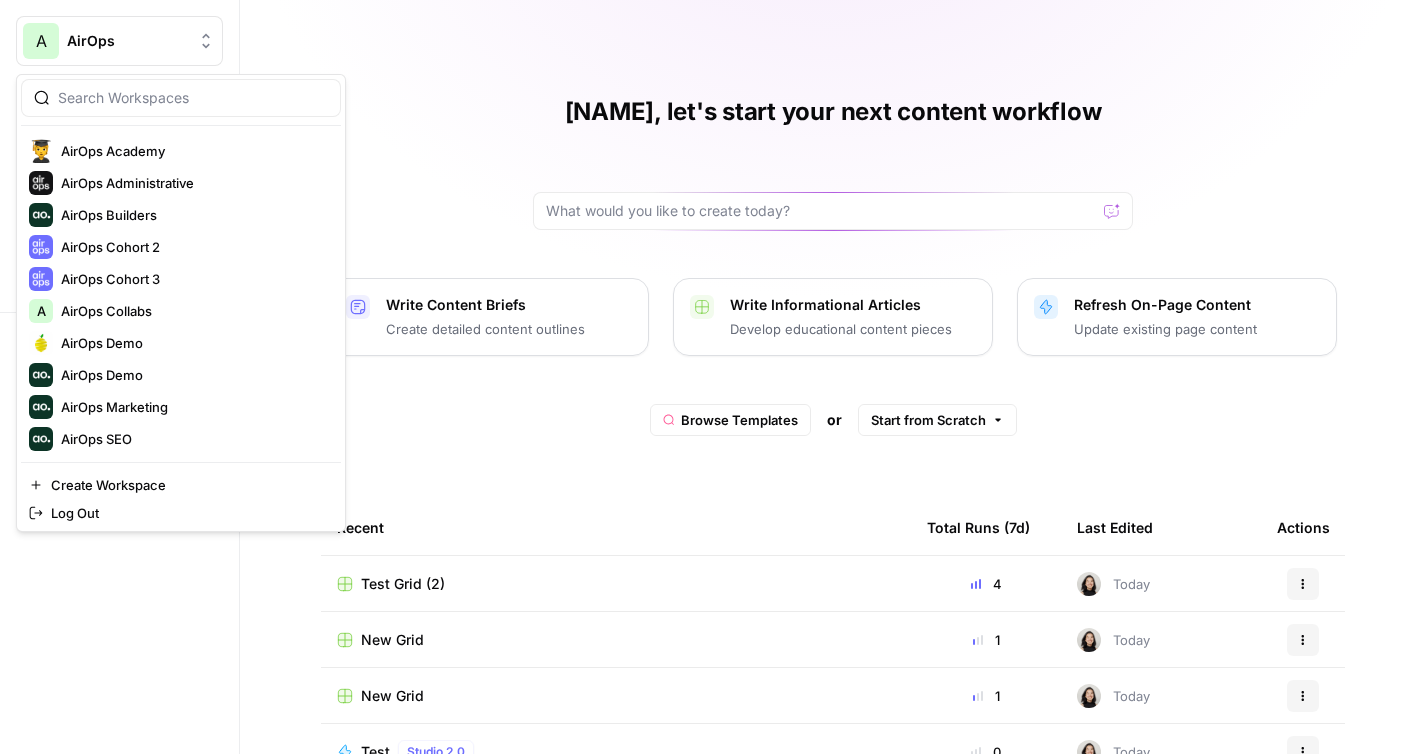 click on "Actions" at bounding box center [1303, 584] 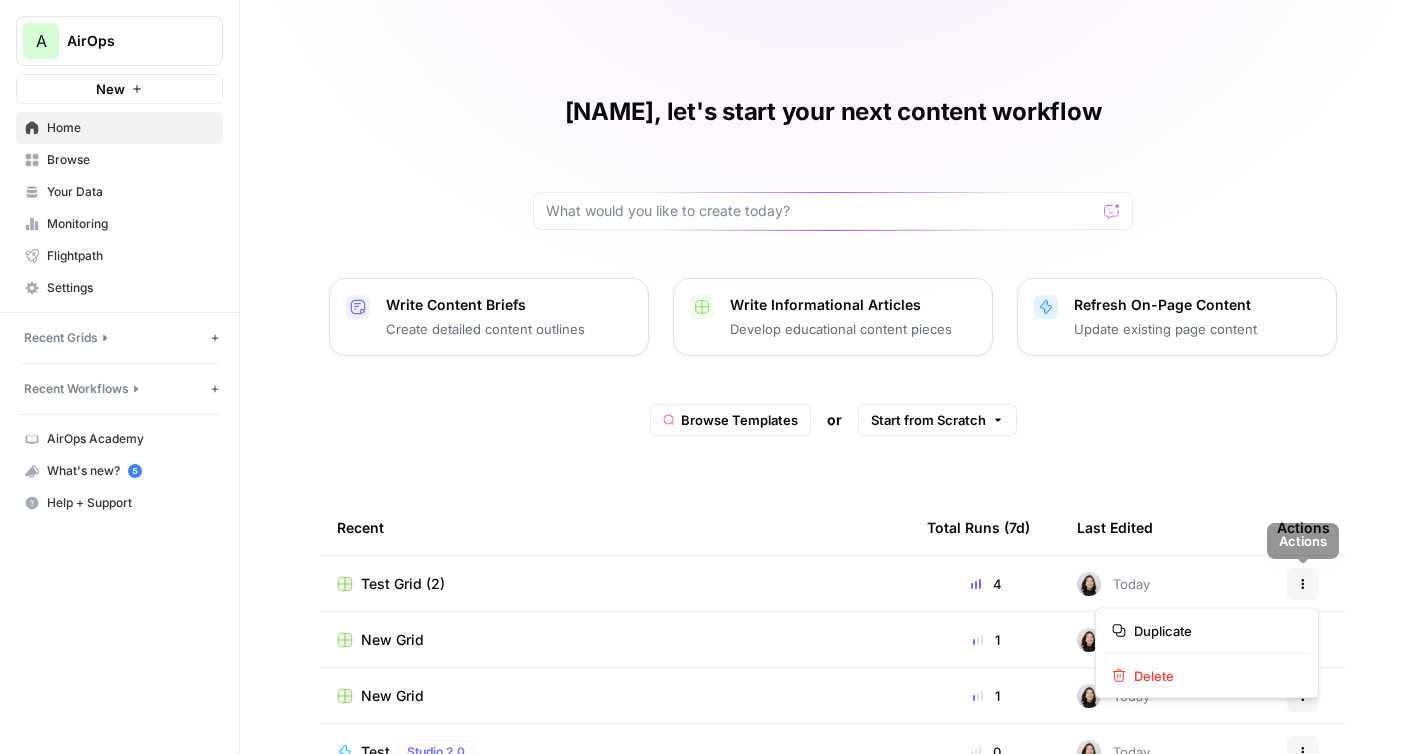 click on "Cindy, let's start your next content workflow Write Content Briefs Create detailed content outlines Write Informational Articles Develop educational content pieces Refresh On-Page Content Update existing page content Browse Templates or Start from Scratch Recent Total Runs (7d) Last Edited Actions Test Grid (2) 4 Today Actions New Grid 1 Today Actions New Grid 1 Today Actions Test Studio 2.0 0 Today Actions Untitled Studio 2.0 0 Today Actions transcription Studio 2.0 0 5 days ago Actions New Grid 0 10 days ago Actions" at bounding box center (833, 490) 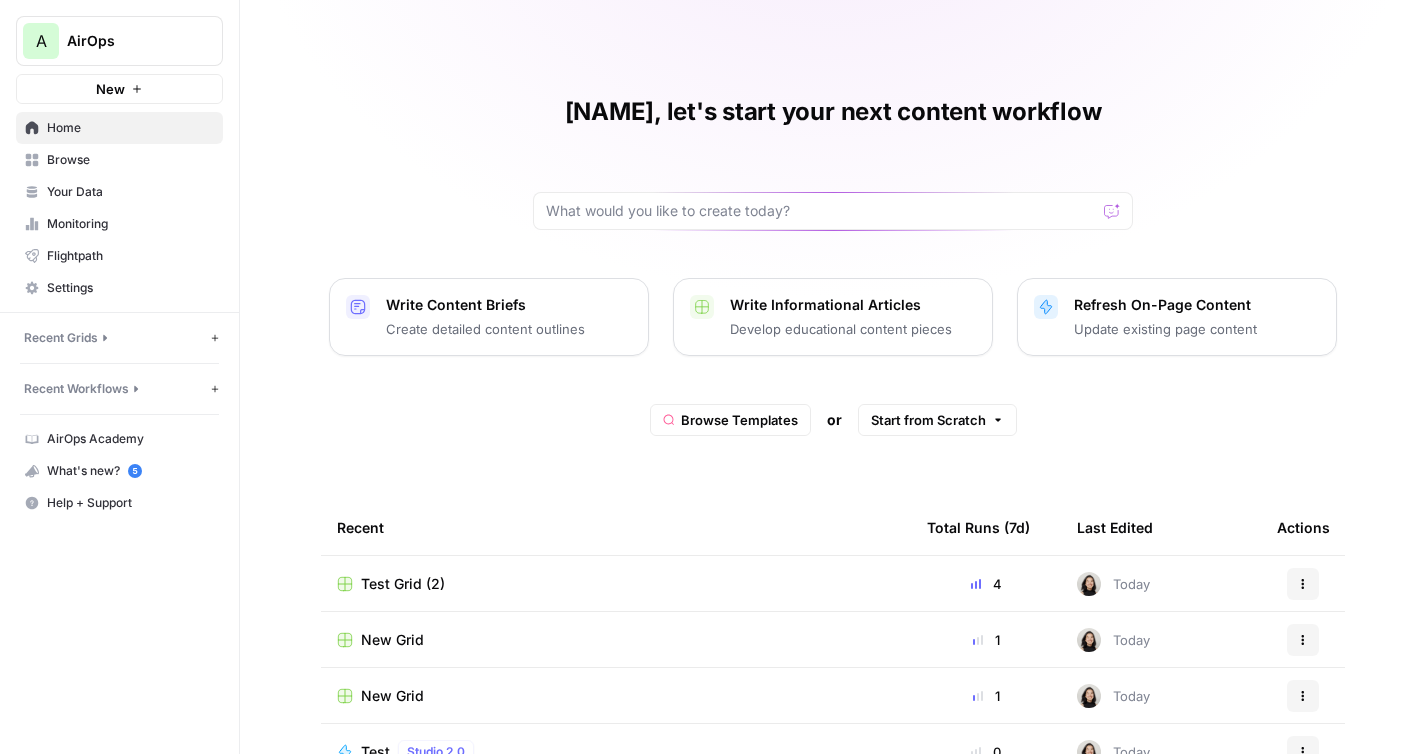 click 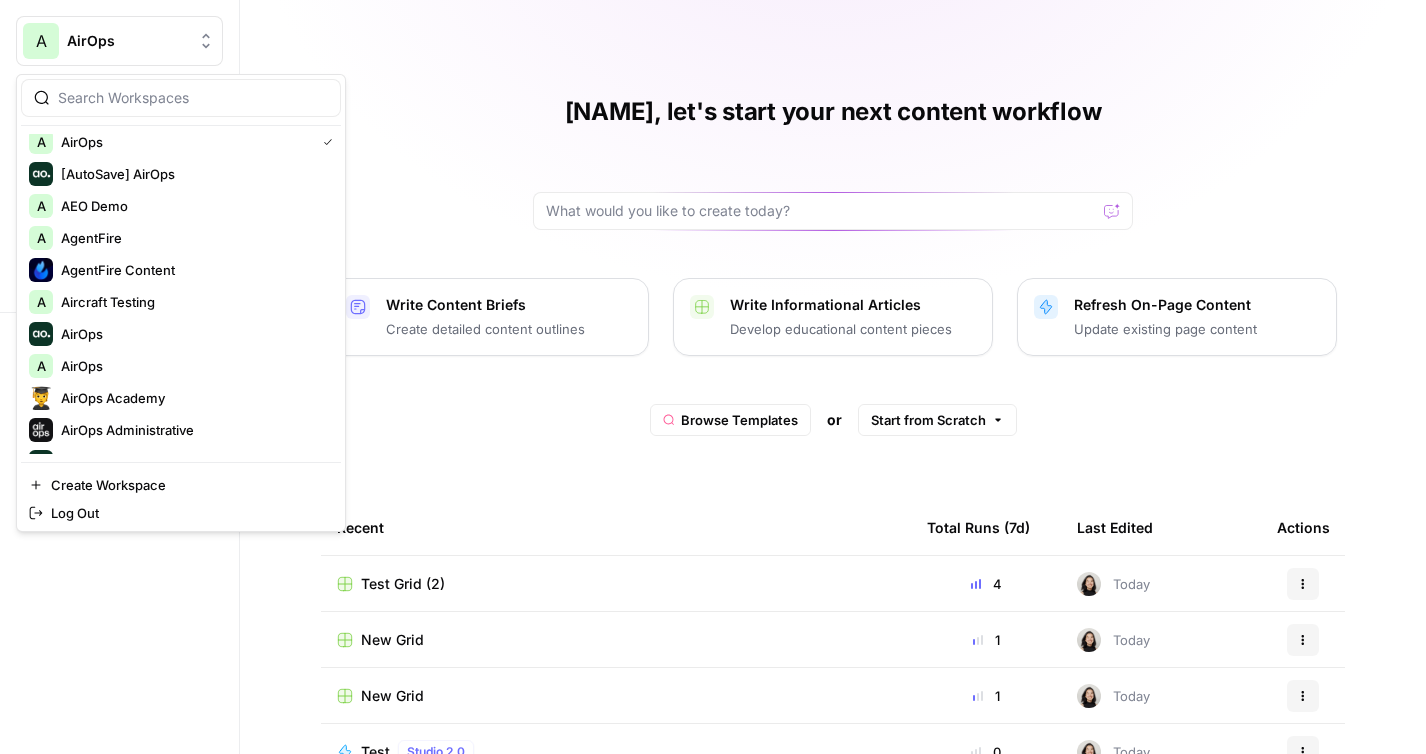 scroll, scrollTop: 0, scrollLeft: 0, axis: both 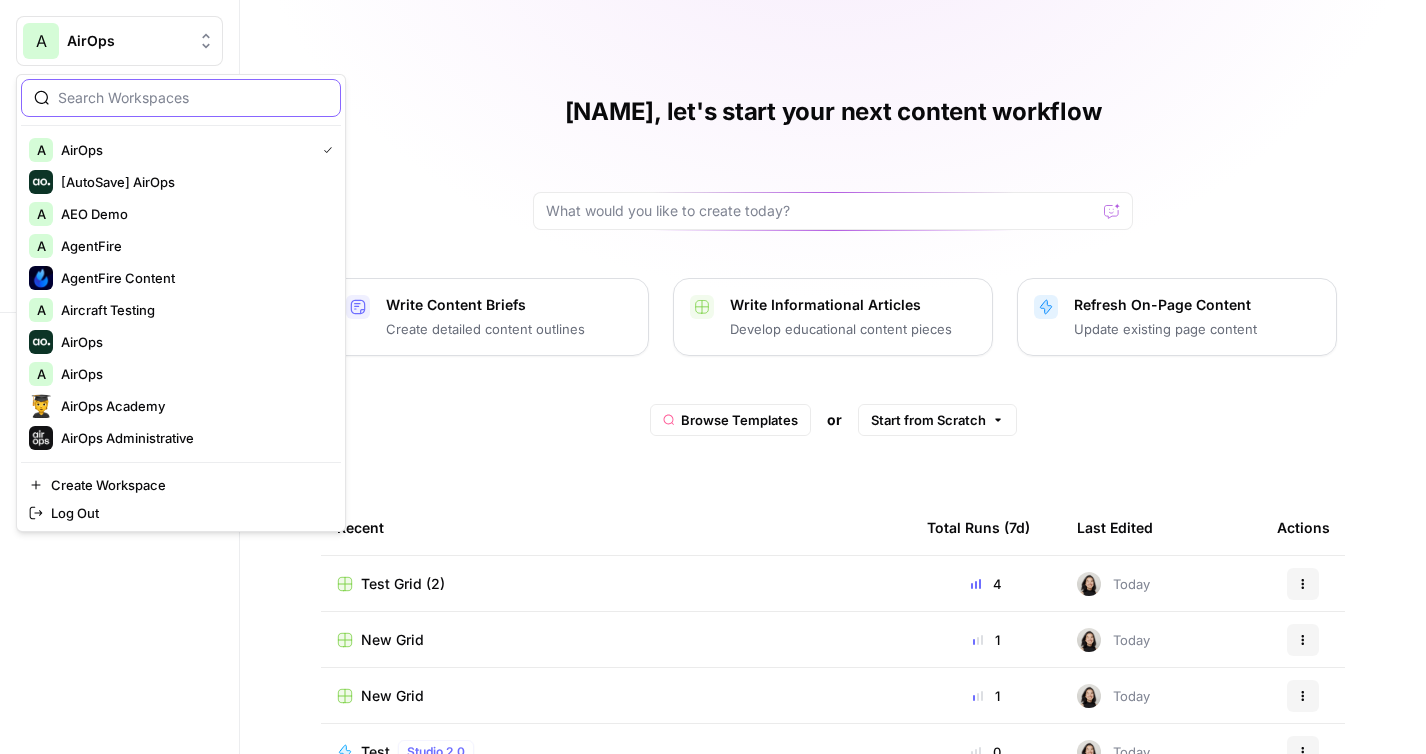 click at bounding box center (193, 98) 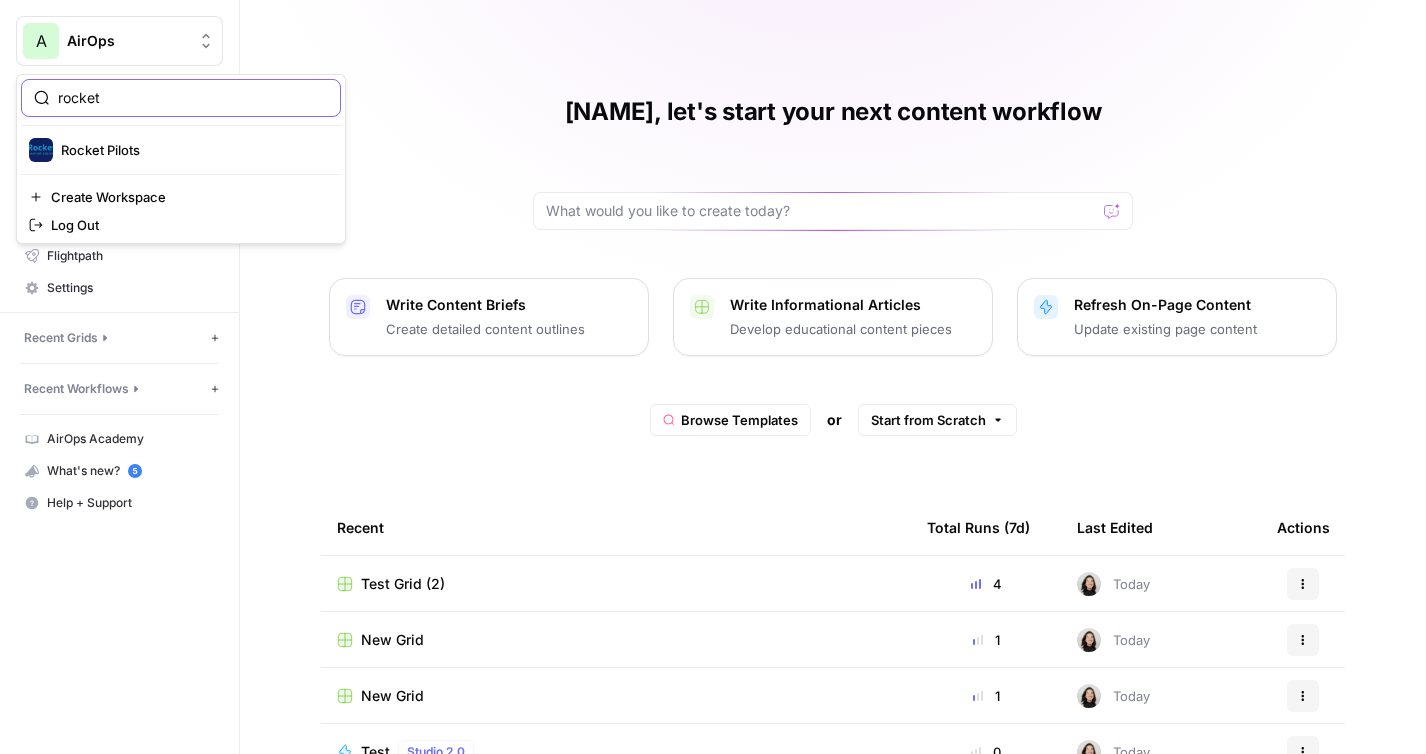 type on "rocket" 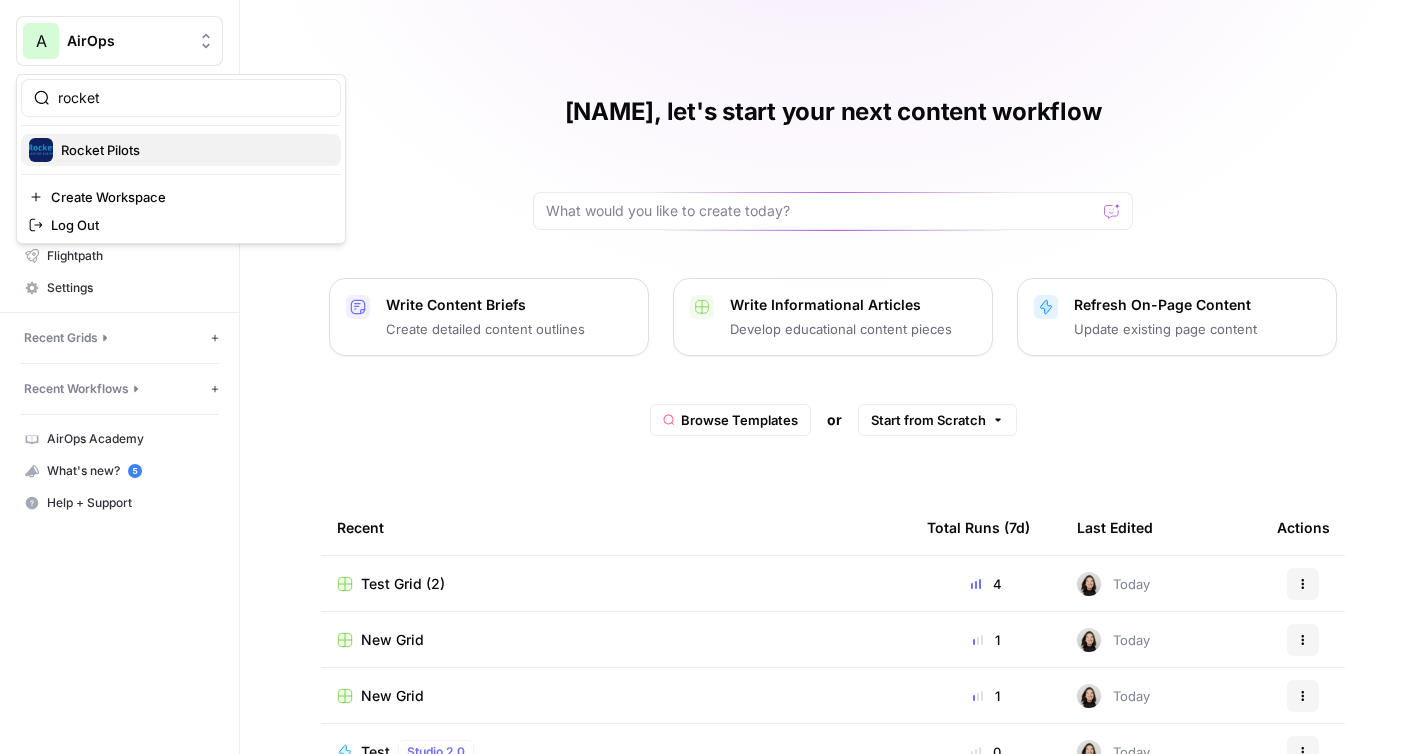 click on "Rocket Pilots" at bounding box center (181, 150) 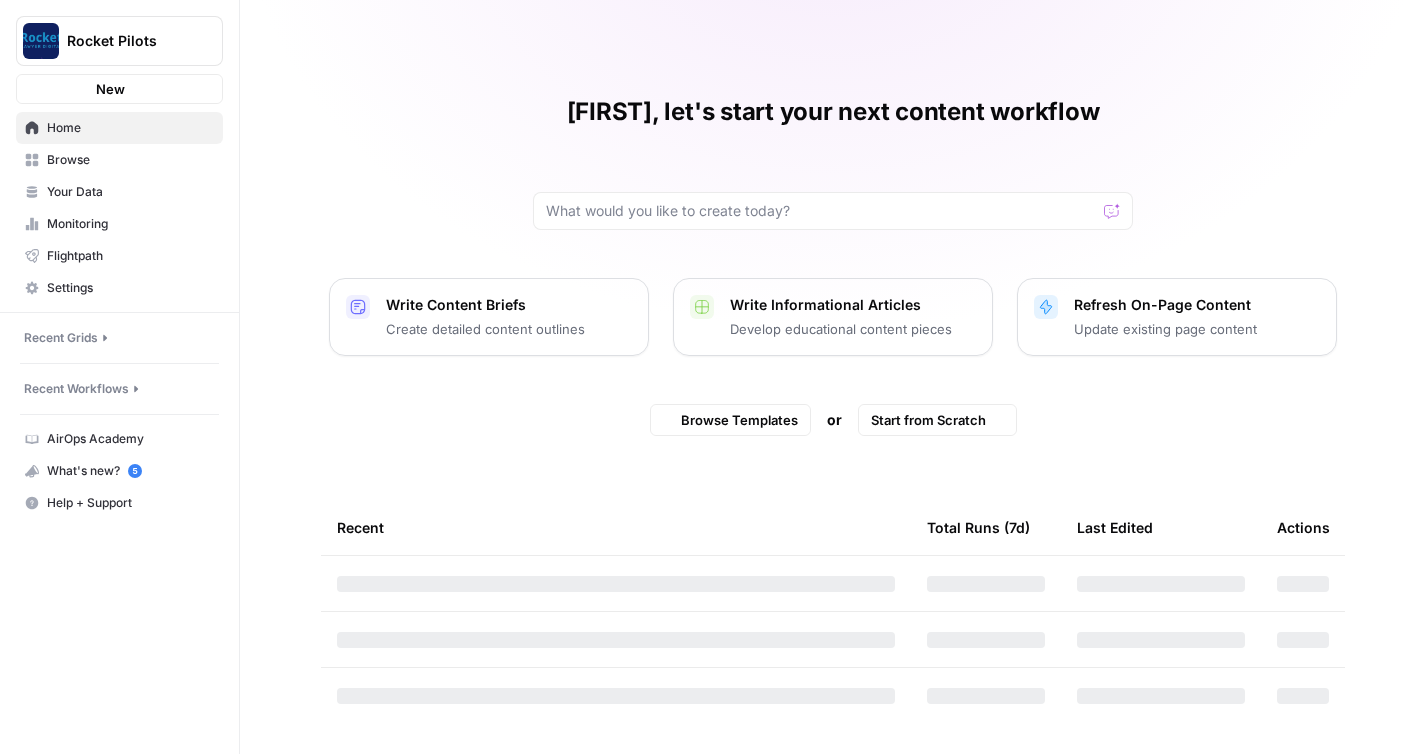 scroll, scrollTop: 0, scrollLeft: 0, axis: both 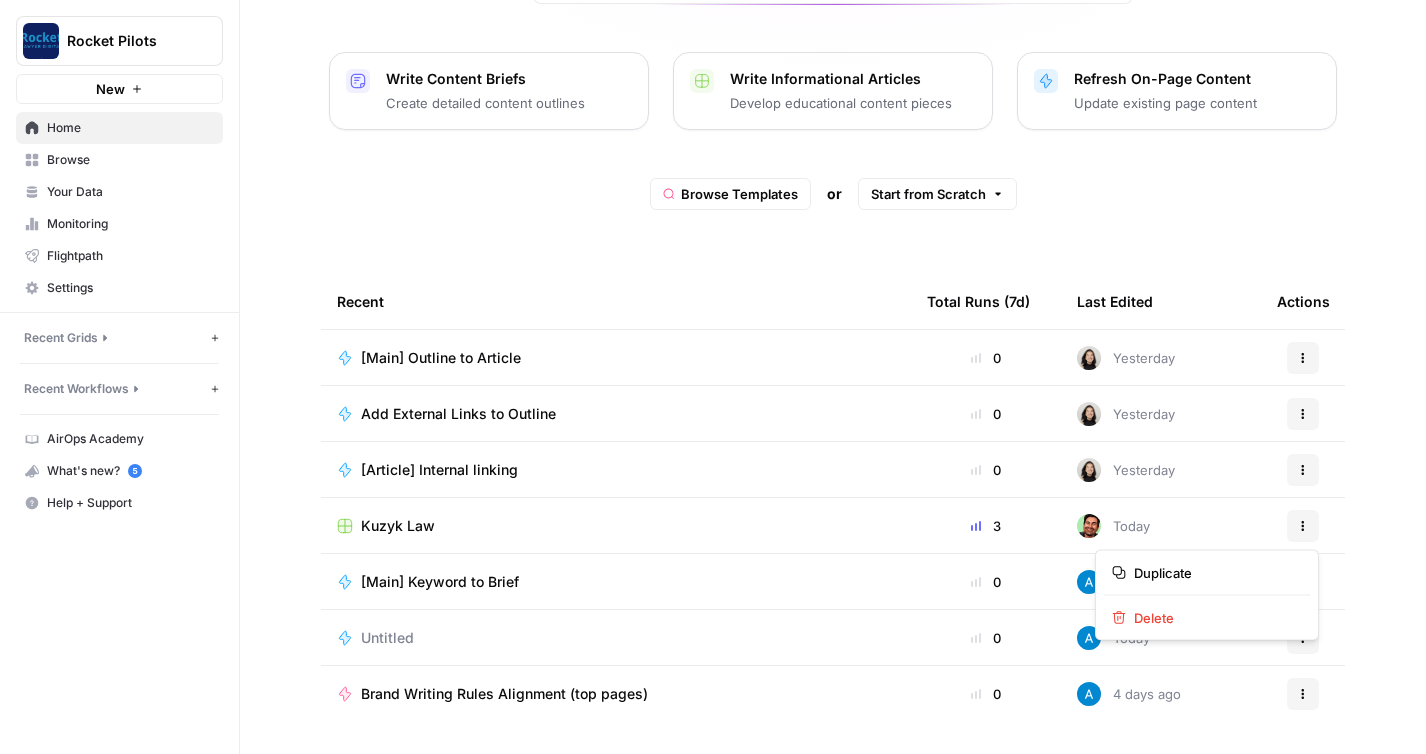 click on "Actions" at bounding box center (1303, 526) 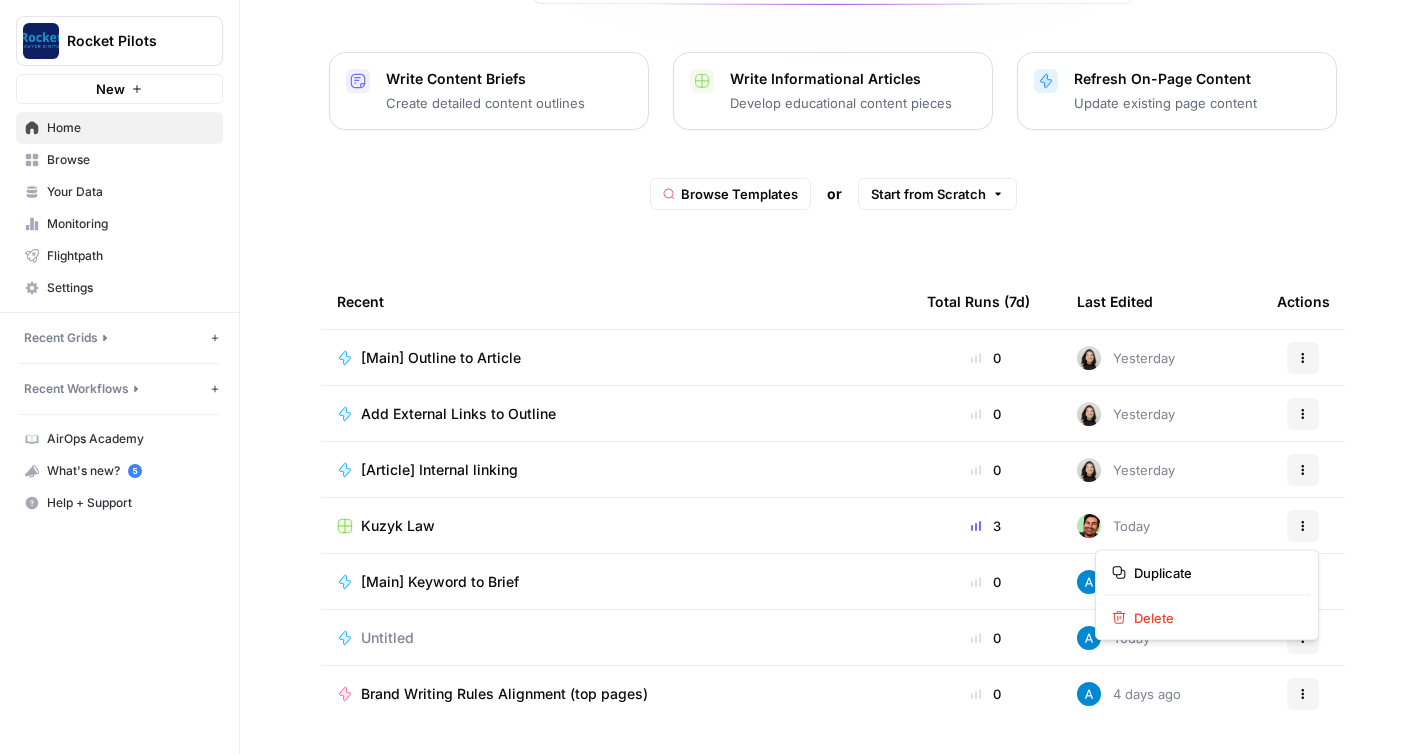 click on "Kuzyk Law" at bounding box center [398, 526] 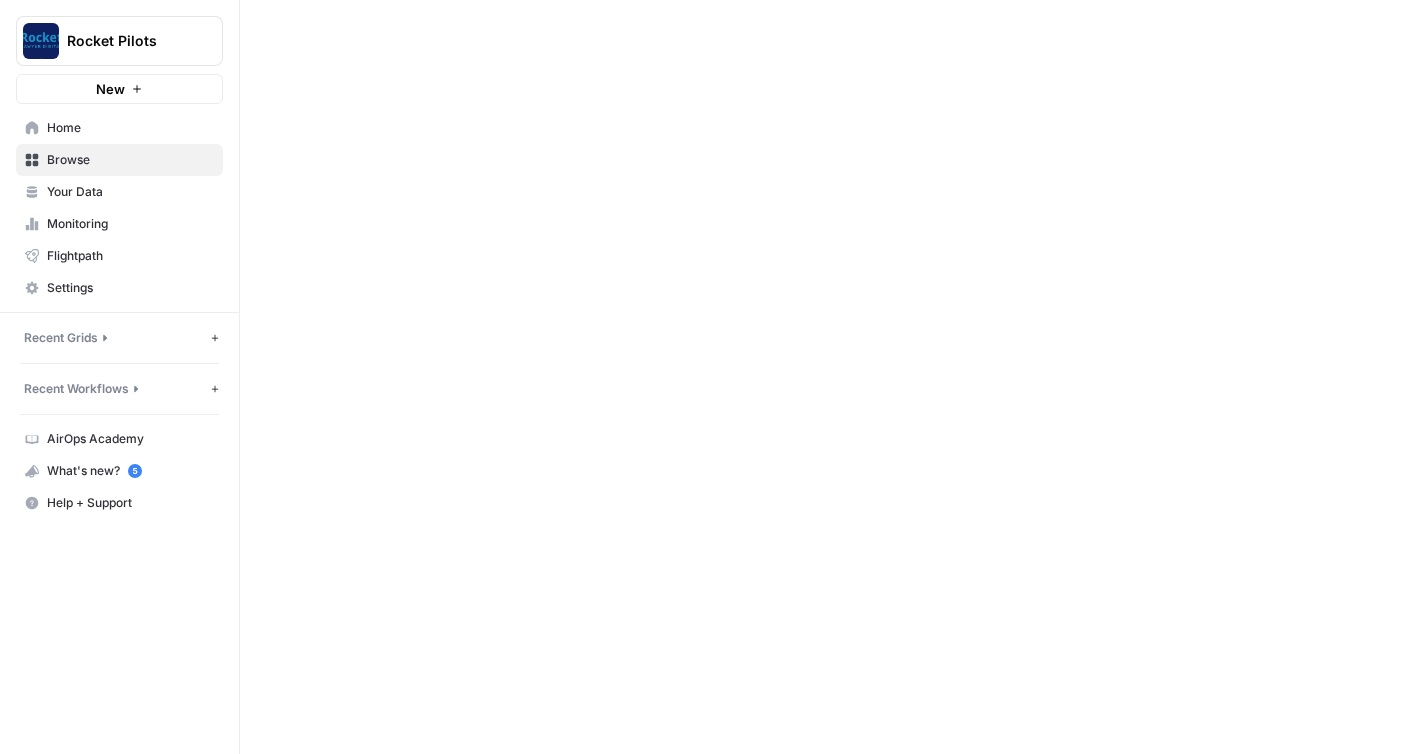 scroll, scrollTop: 0, scrollLeft: 0, axis: both 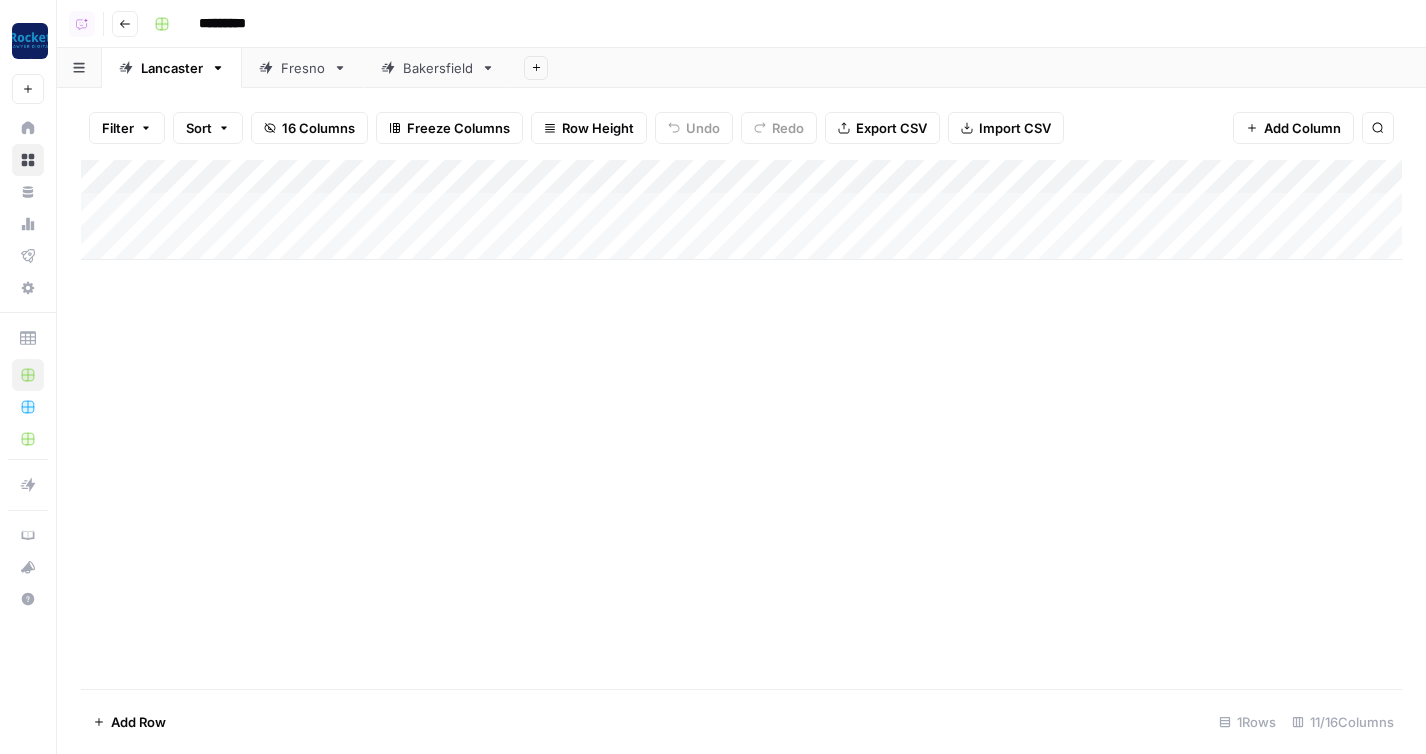 click on "Add Column" at bounding box center [741, 210] 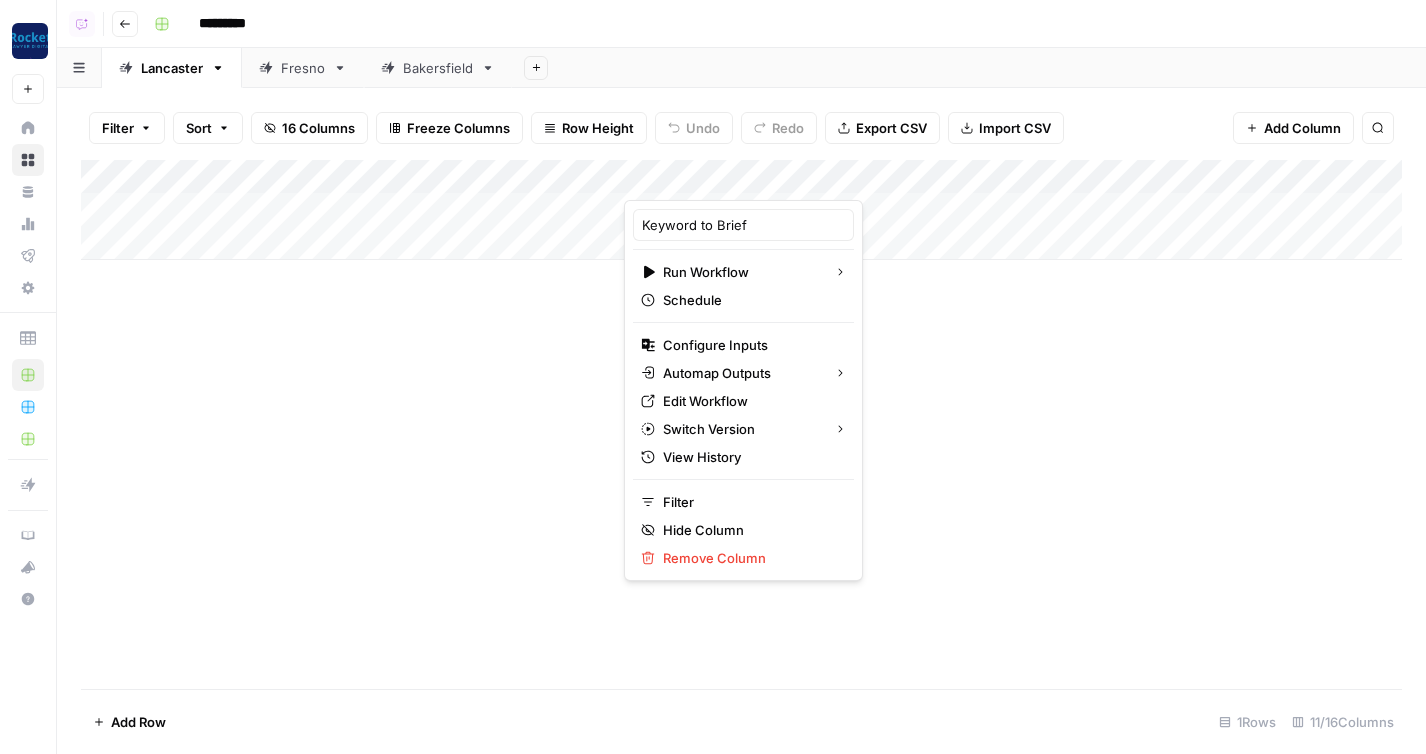 click on "Add Column" at bounding box center (741, 424) 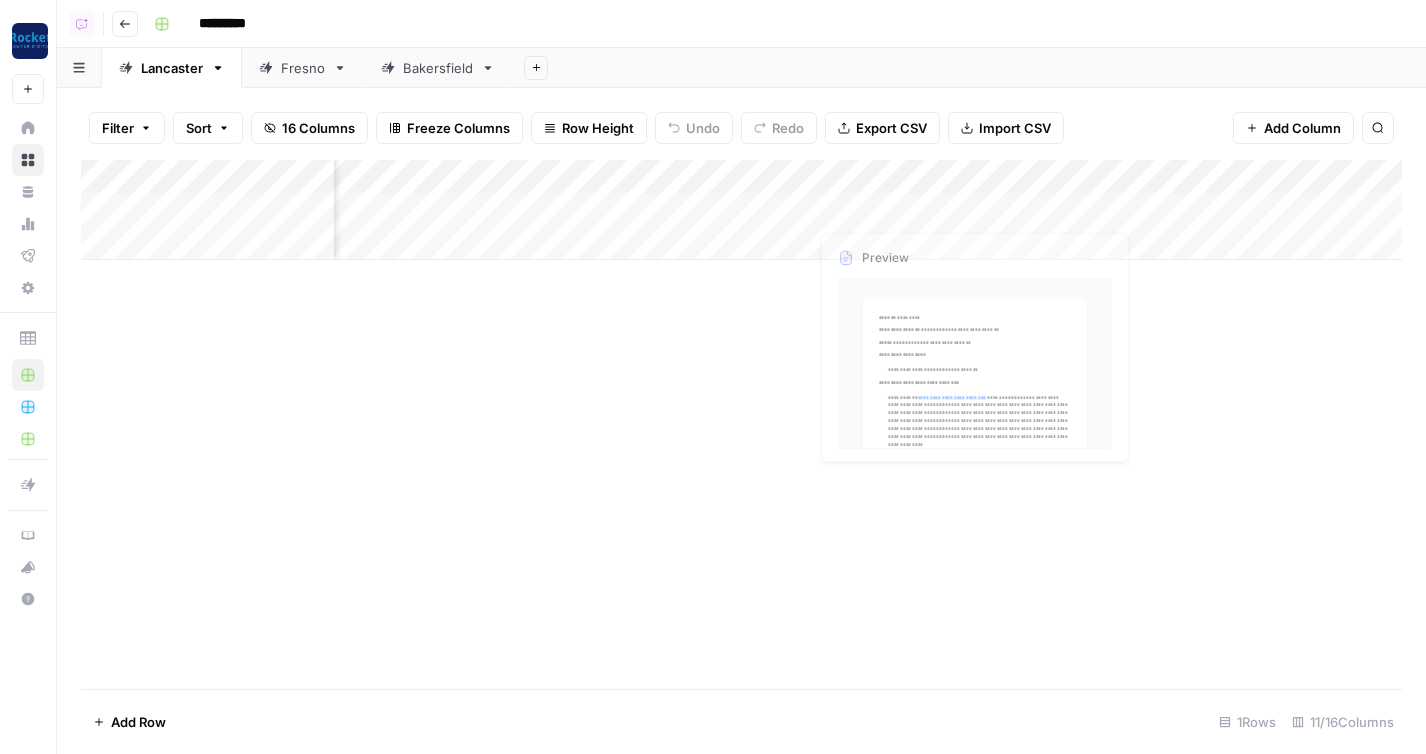 scroll, scrollTop: 0, scrollLeft: 779, axis: horizontal 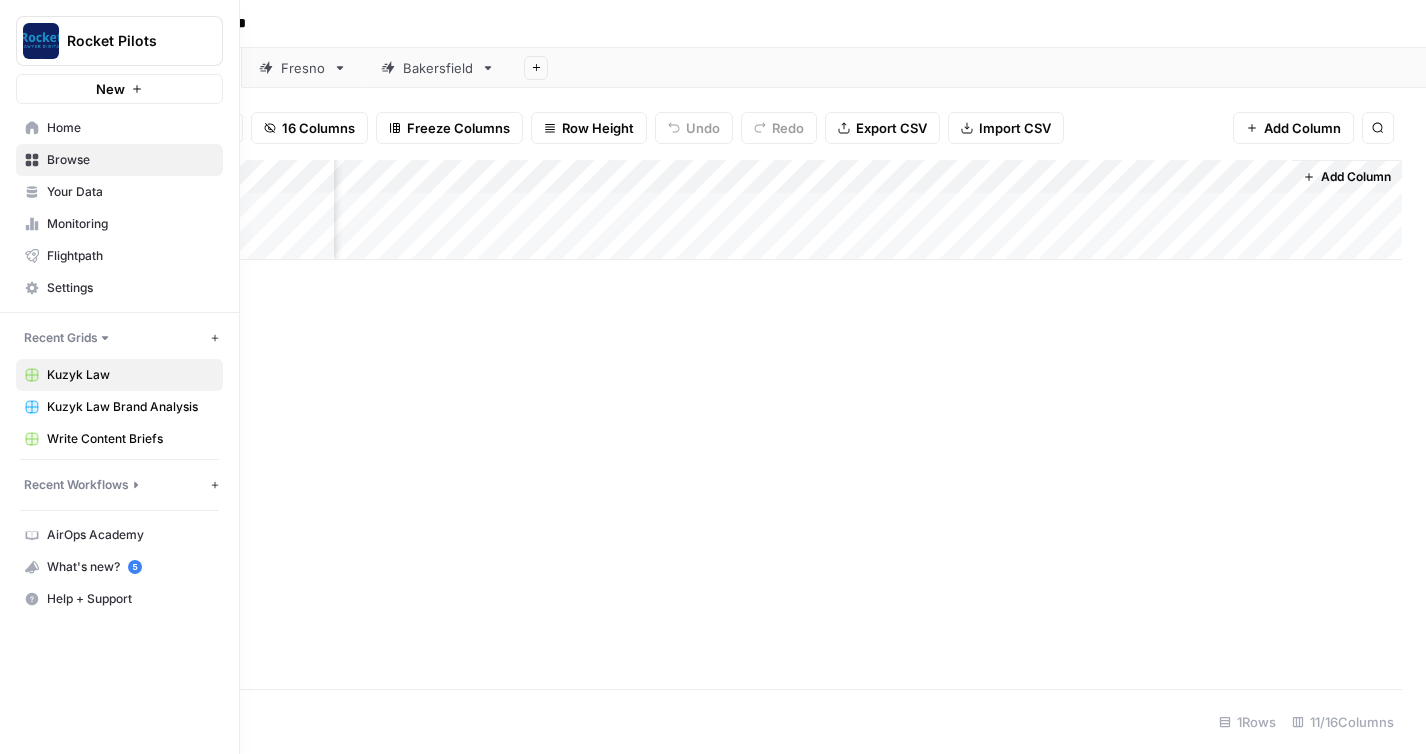 click on "Your Data" at bounding box center (130, 192) 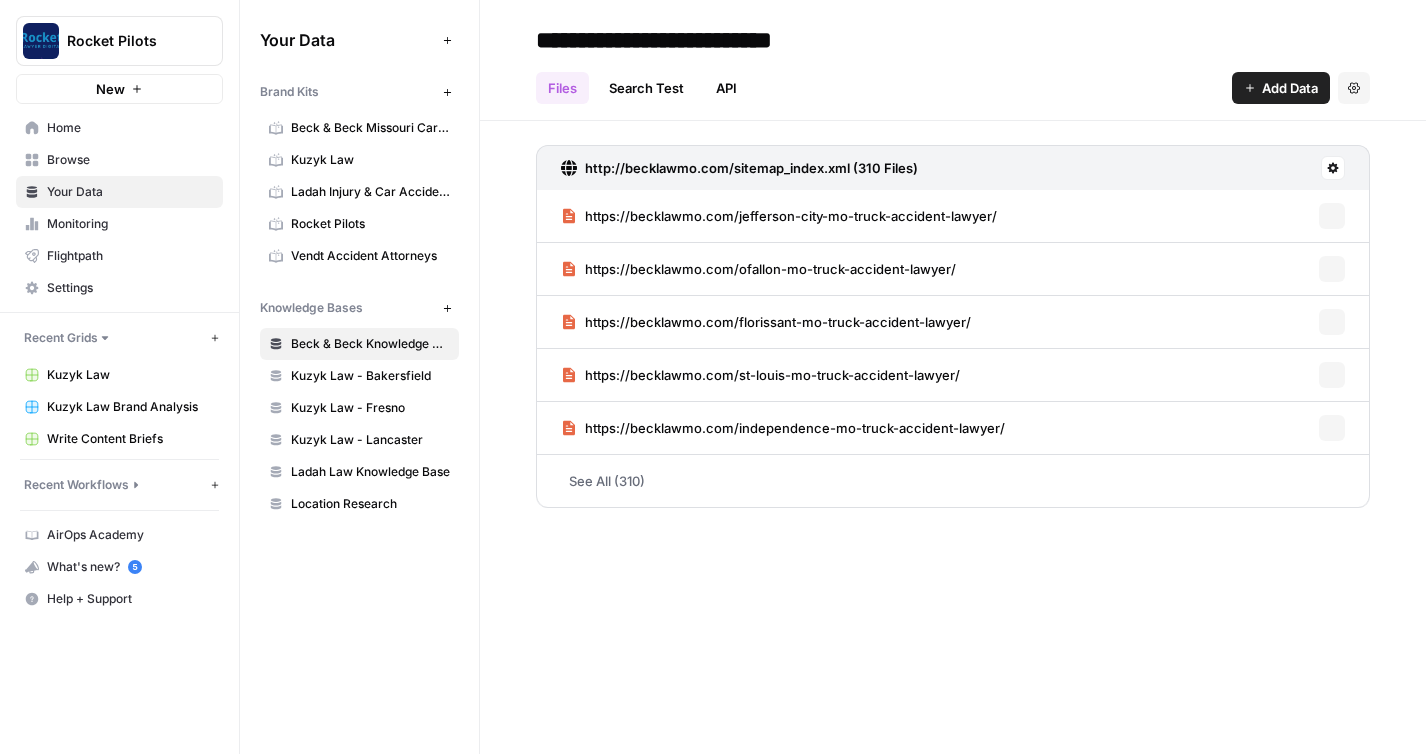 click on "Beck & Beck Missouri Car Accident Lawyers" at bounding box center (370, 128) 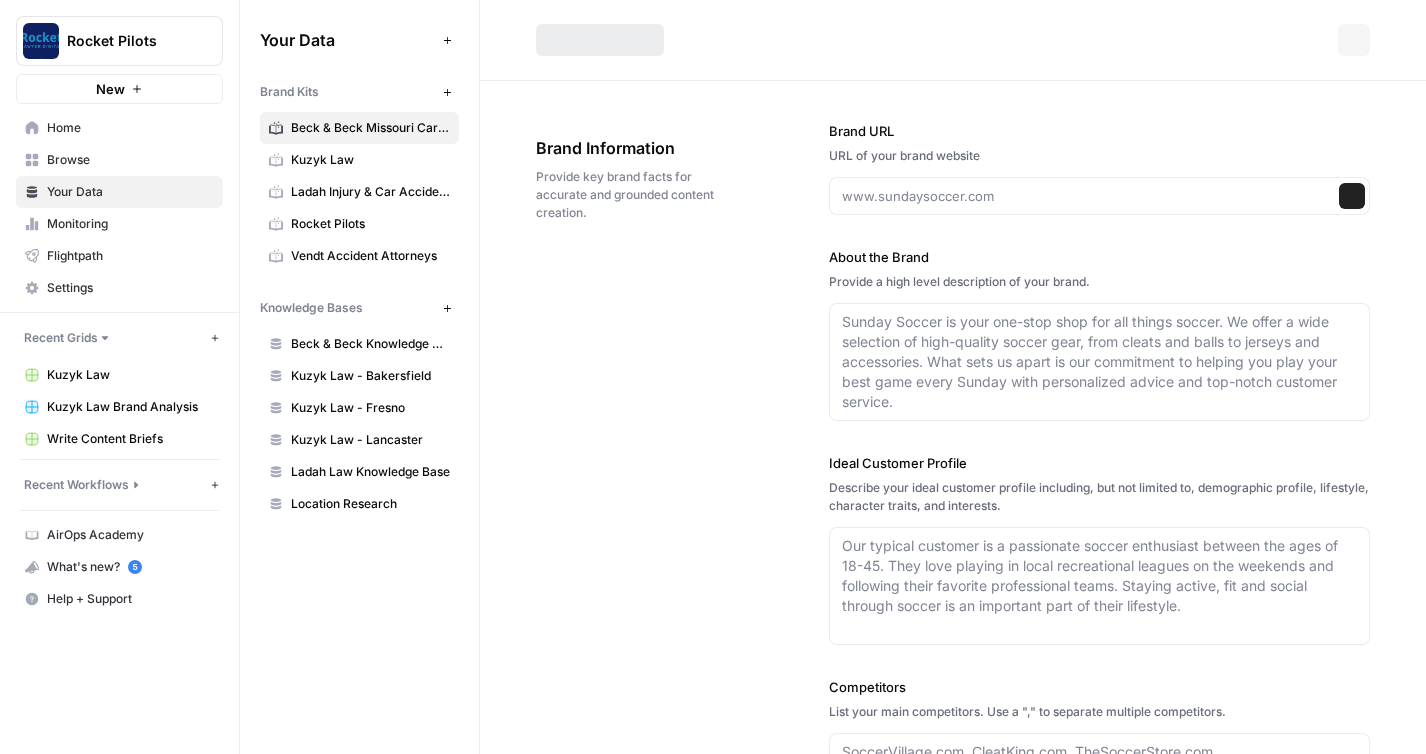 type on "https://becklawmo.com/" 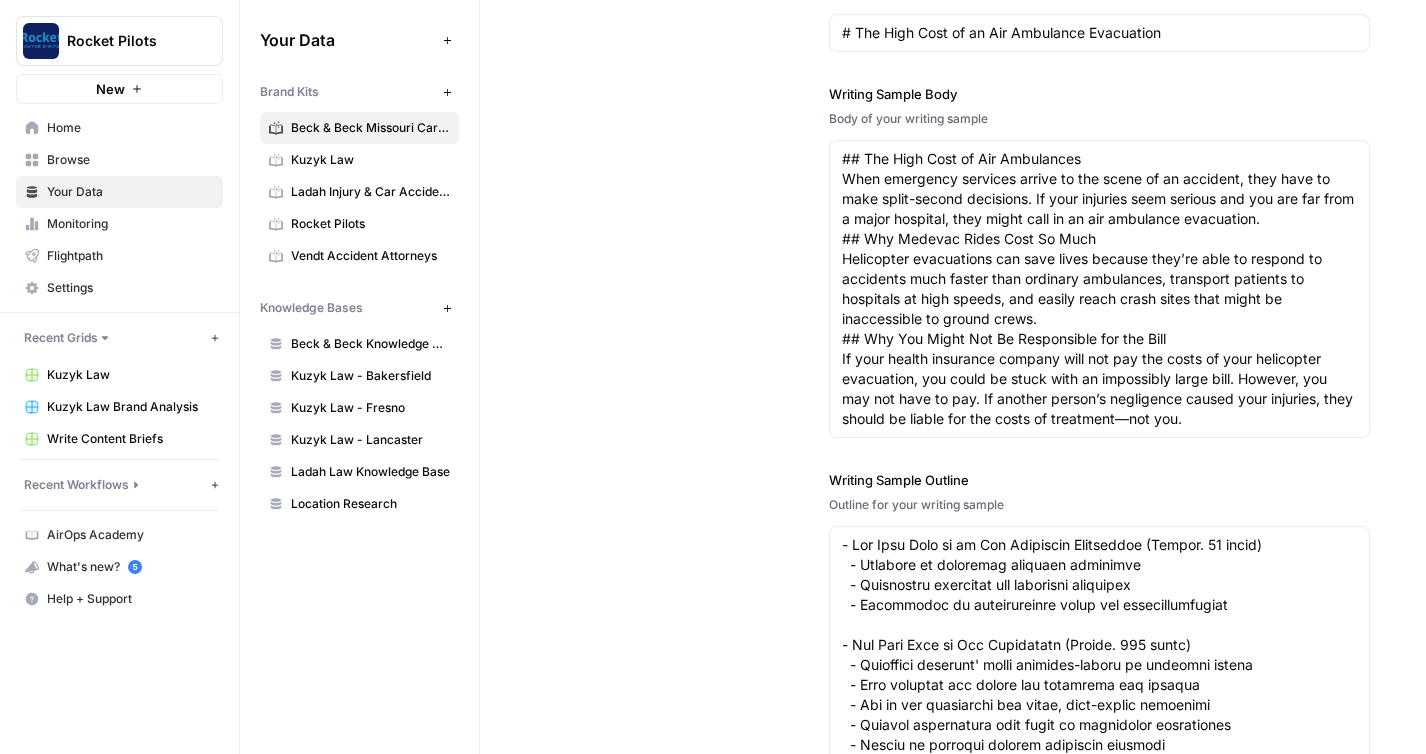 scroll, scrollTop: 3240, scrollLeft: 0, axis: vertical 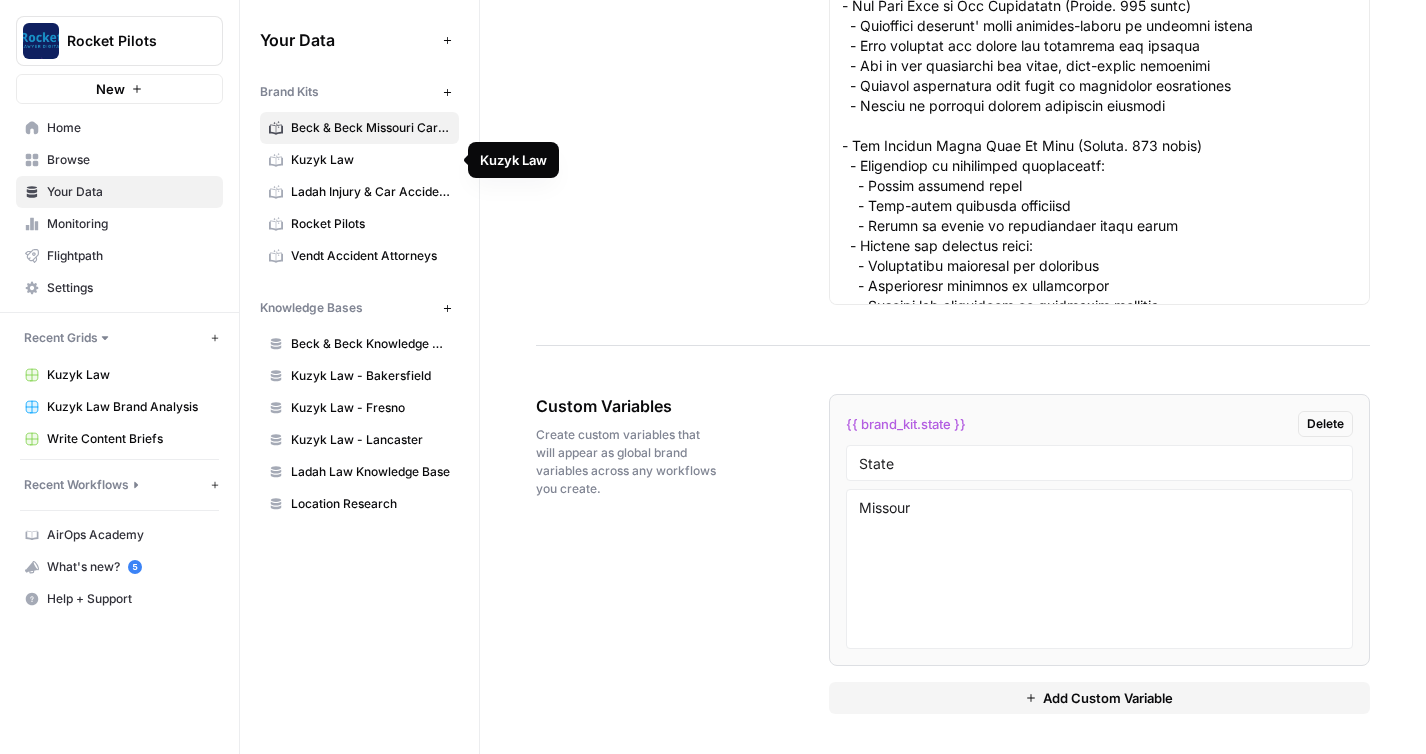 click on "Ladah Injury & Car Accident Lawyers Las Vegas" at bounding box center [359, 192] 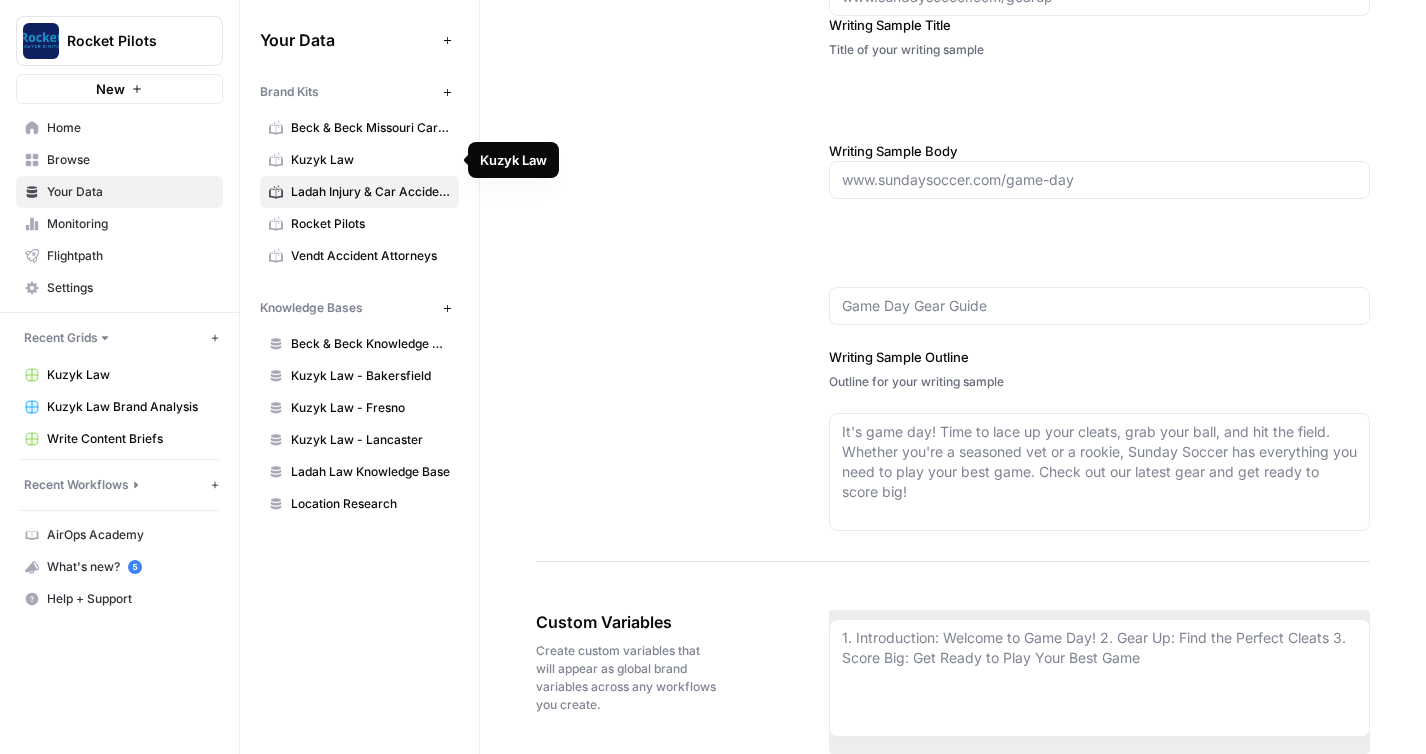 type on "https://www.ladahlaw.com/" 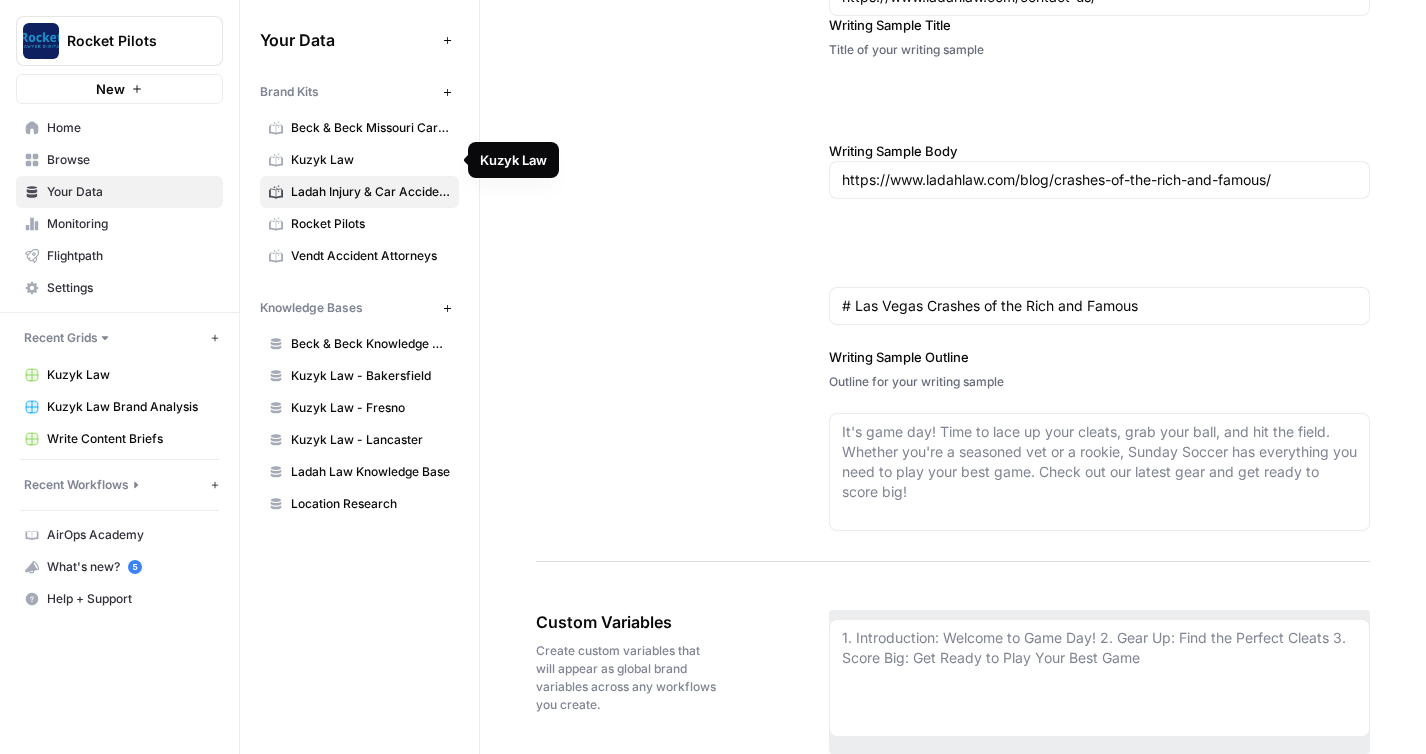 type on "Ladah Injury & Car Accident Lawyers is a leading personal injury law firm based in Las Vegas, specializing in car accident cases. The firm is recognized for its award-winning representation, local expertise, and a proven track record of securing over $300 million in compensation for clients. With a client-first approach, they offer 24/7 support, comprehensive case investigations, and work on a contingency fee basis, meaning clients pay no fees unless the firm wins their case. Their team is experienced in handling a wide range of injury claims, from minor accidents to catastrophic injuries and wrongful death, ensuring clients receive the compensation they deserve. The firm is led by Attorney Ramzy Ladah, one of Nevada's few certified personal injury specialists." 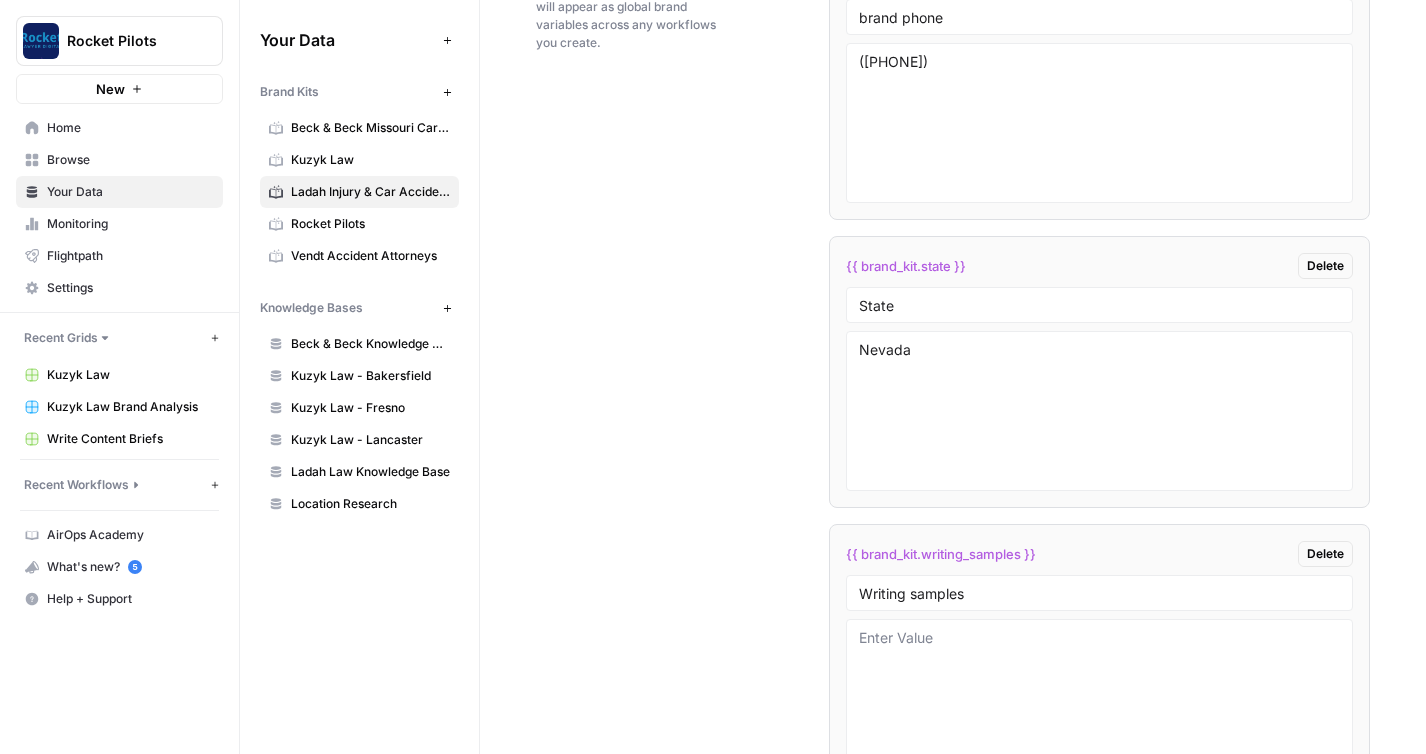 scroll, scrollTop: 3445, scrollLeft: 0, axis: vertical 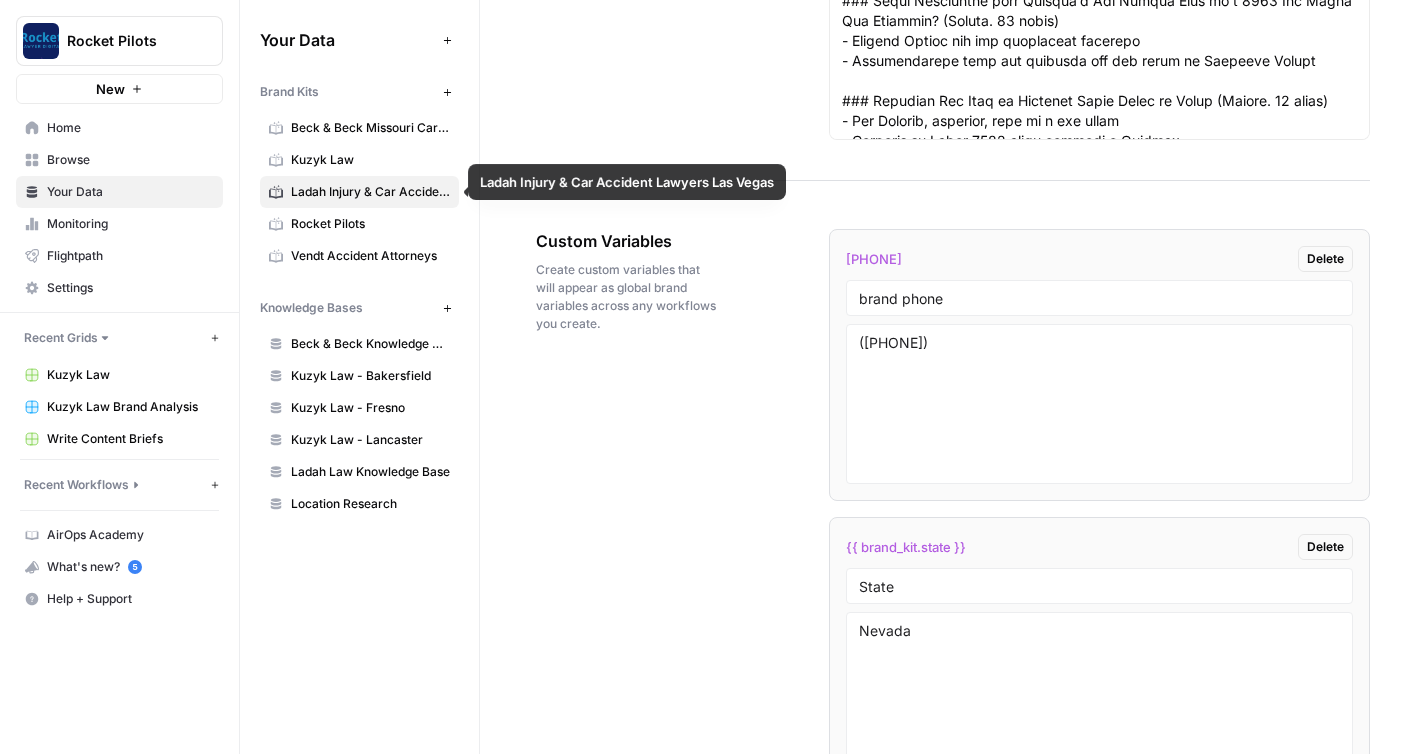 click on "Rocket Pilots" at bounding box center (370, 224) 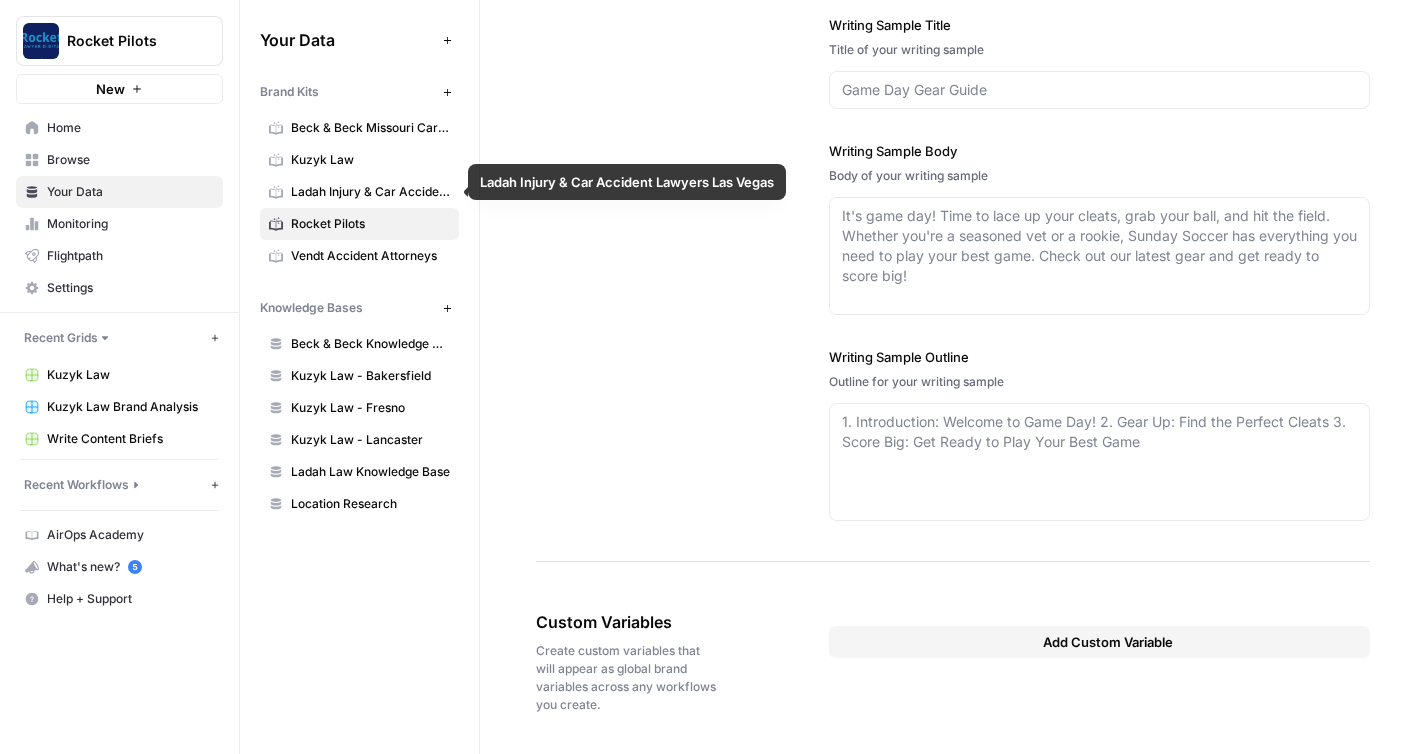 type on "https://rocketpilots.com/" 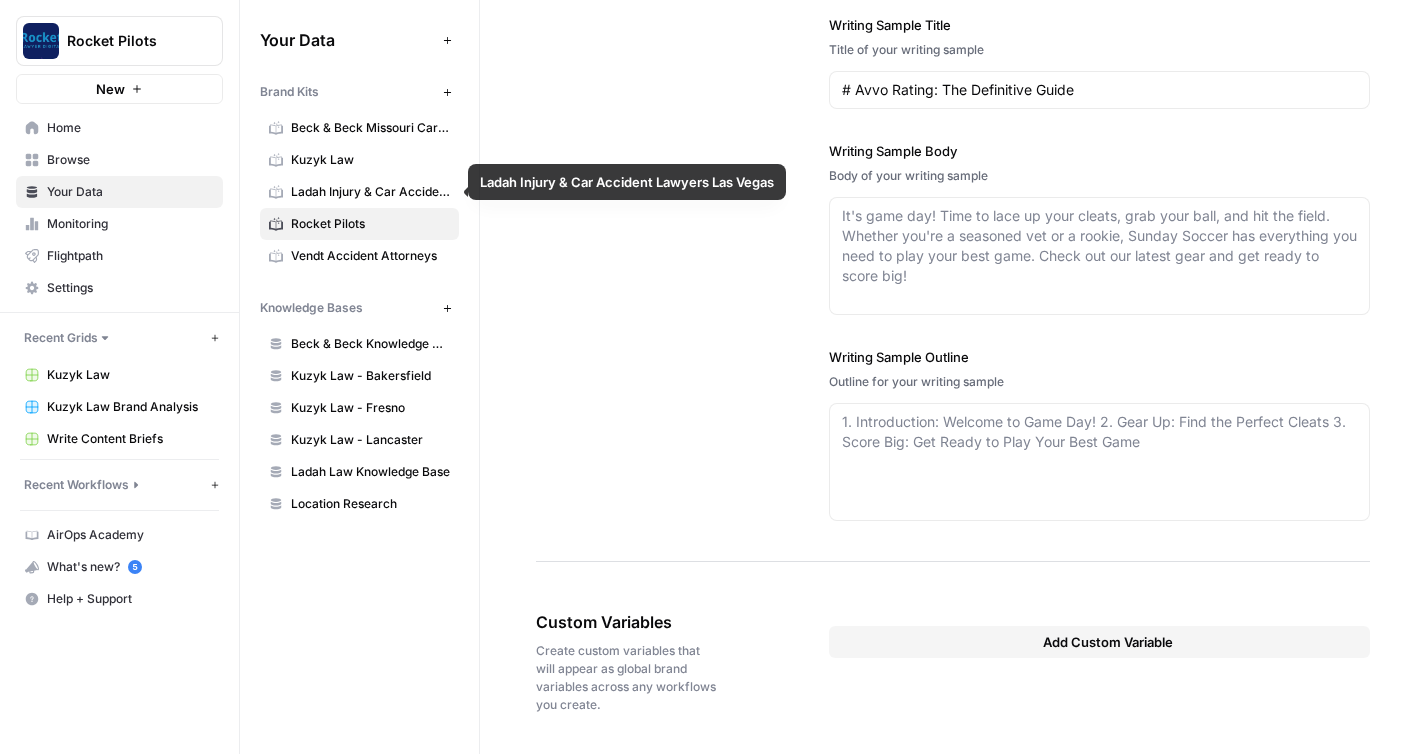 type on "Rocket Pilots is a digital marketing agency specializing in helping law firms grow their case volume and revenue through targeted online strategies. The company offers services such as Local Service Ads (LSAs) management, attorney SEO, paid media (PPC), and website design tailored specifically for legal professionals. Rocket Pilots differentiates itself by focusing on delivering measurable results—more quality cases at a lower cost per case—rather than just impressions or clicks. Their approach includes comprehensive market assessments, customized plans, and execution designed to outperform competitors and drive real business outcomes for their clients." 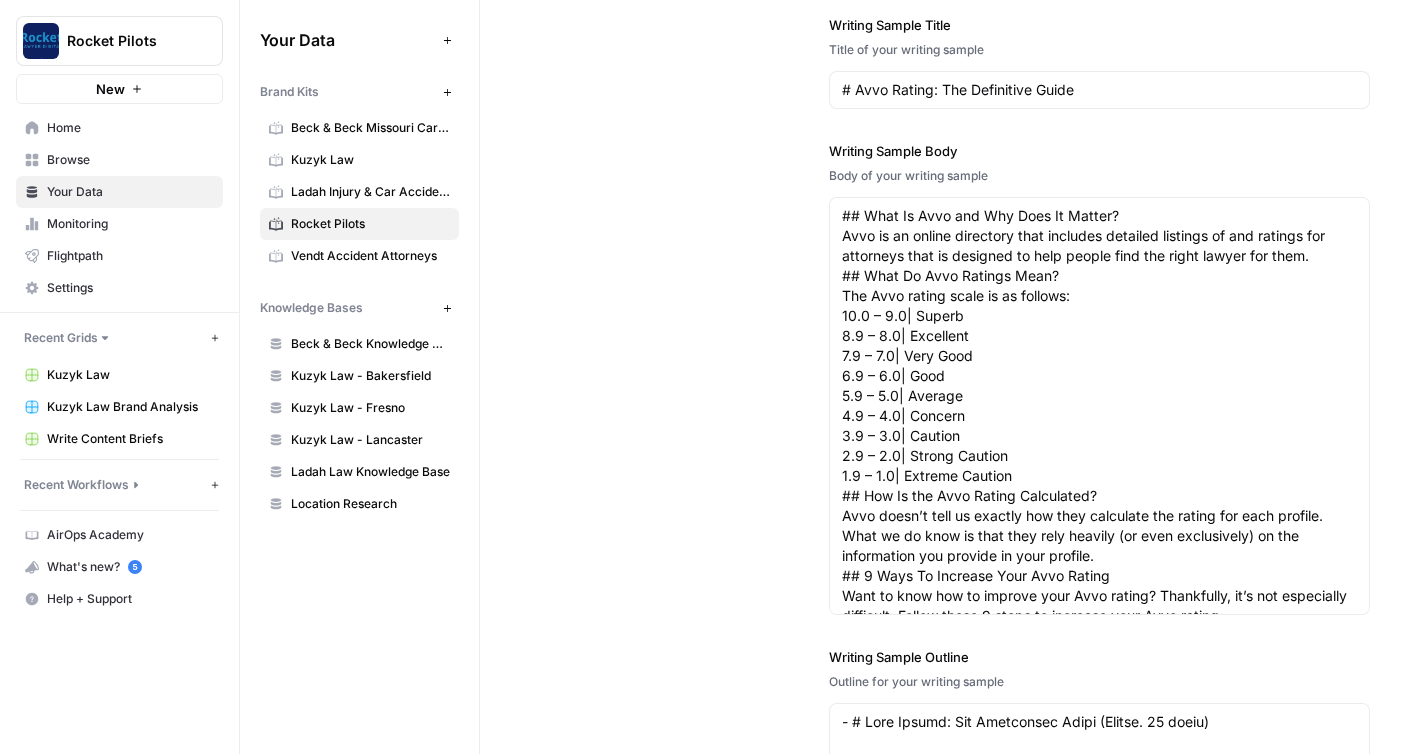 click on "Kuzyk Law" at bounding box center [370, 160] 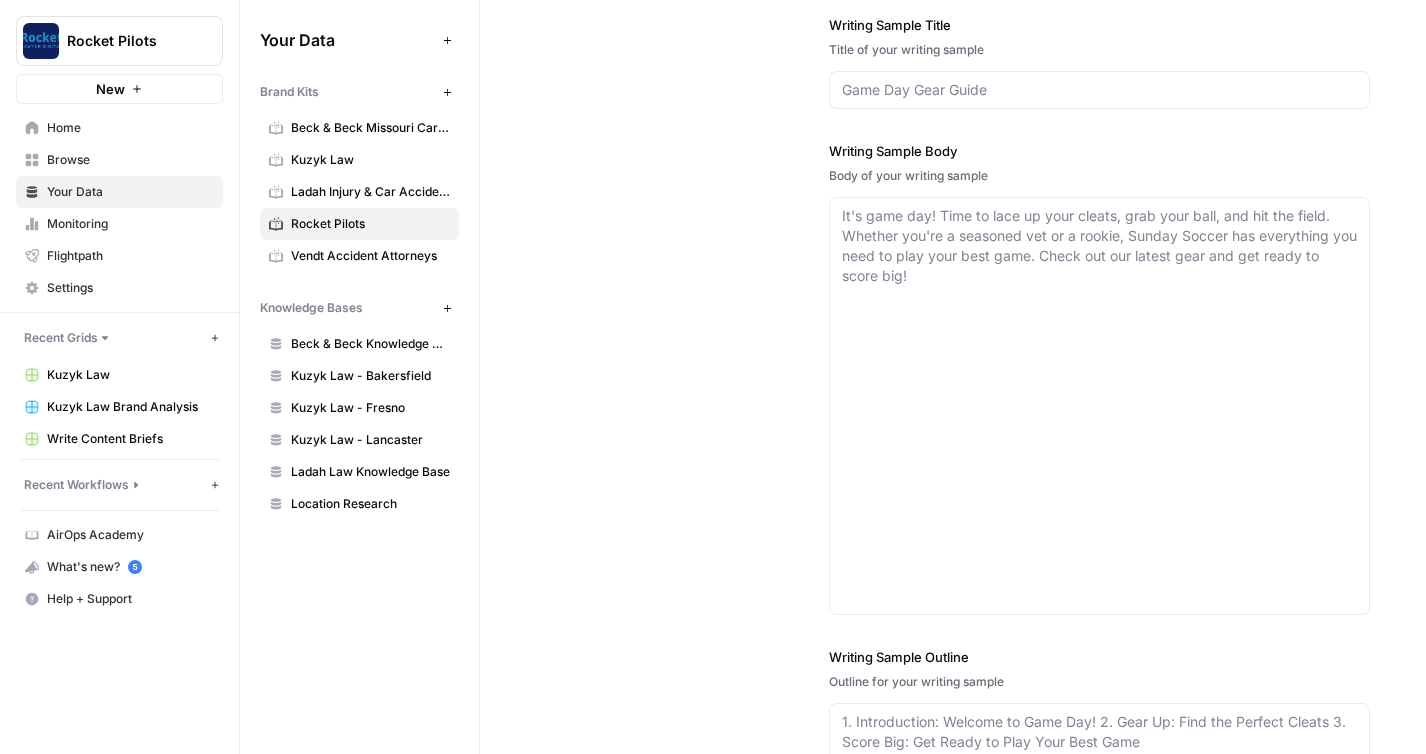 type on "https://kuzyklaw.com/" 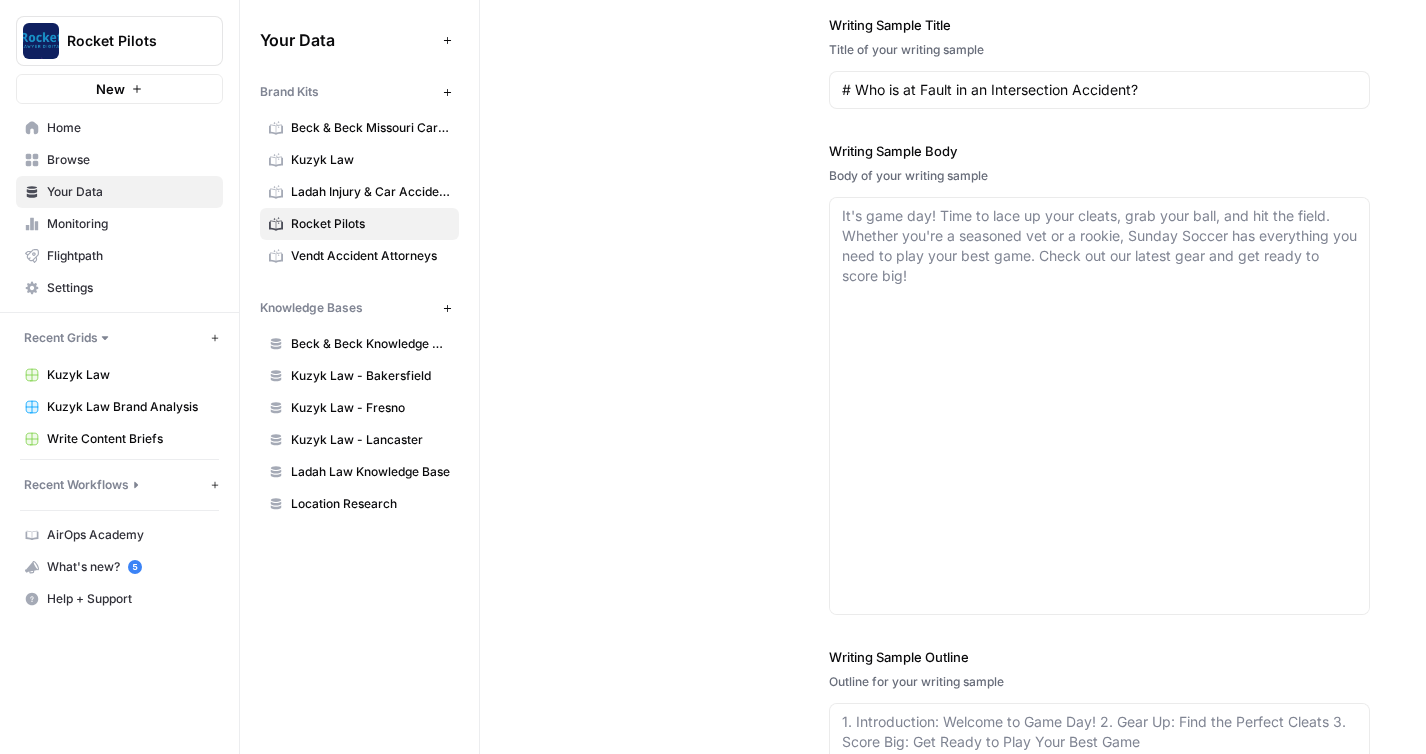 type on "Kuzyk Law Personal Injury & Car Accident Lawyers is a personal injury law firm serving the Antelope Valley and surrounding areas in California. With decades of experience, the firm specializes in representing clients who have suffered injuries due to car accidents, truck accidents, slip and falls, wrongful death, and other personal injury matters. Their team is dedicated to securing fair compensation for victims and their families, guiding them through the legal process with compassion and expertise. Kuzyk Injury Lawyers is known for its client-focused approach, offering 24/7 availability and services in both English and Spanish." 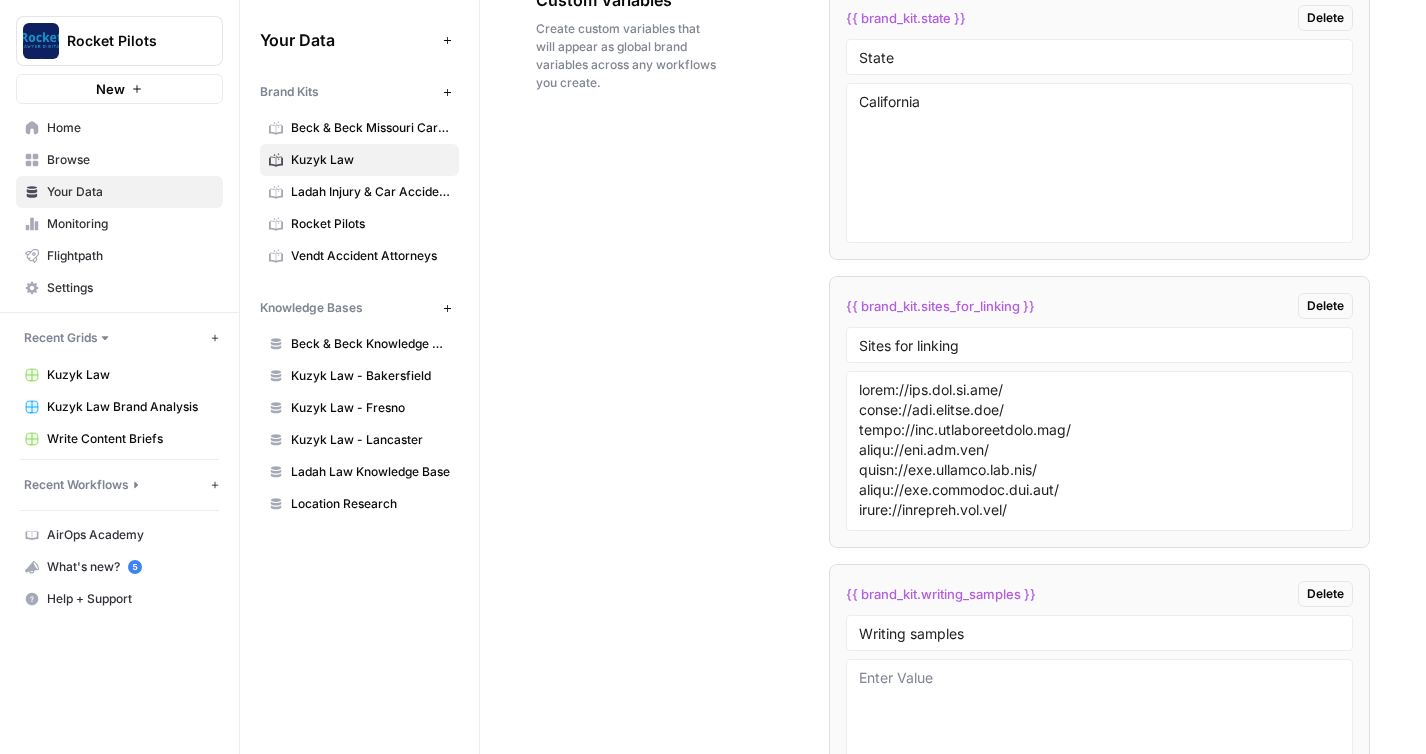 scroll, scrollTop: 4170, scrollLeft: 0, axis: vertical 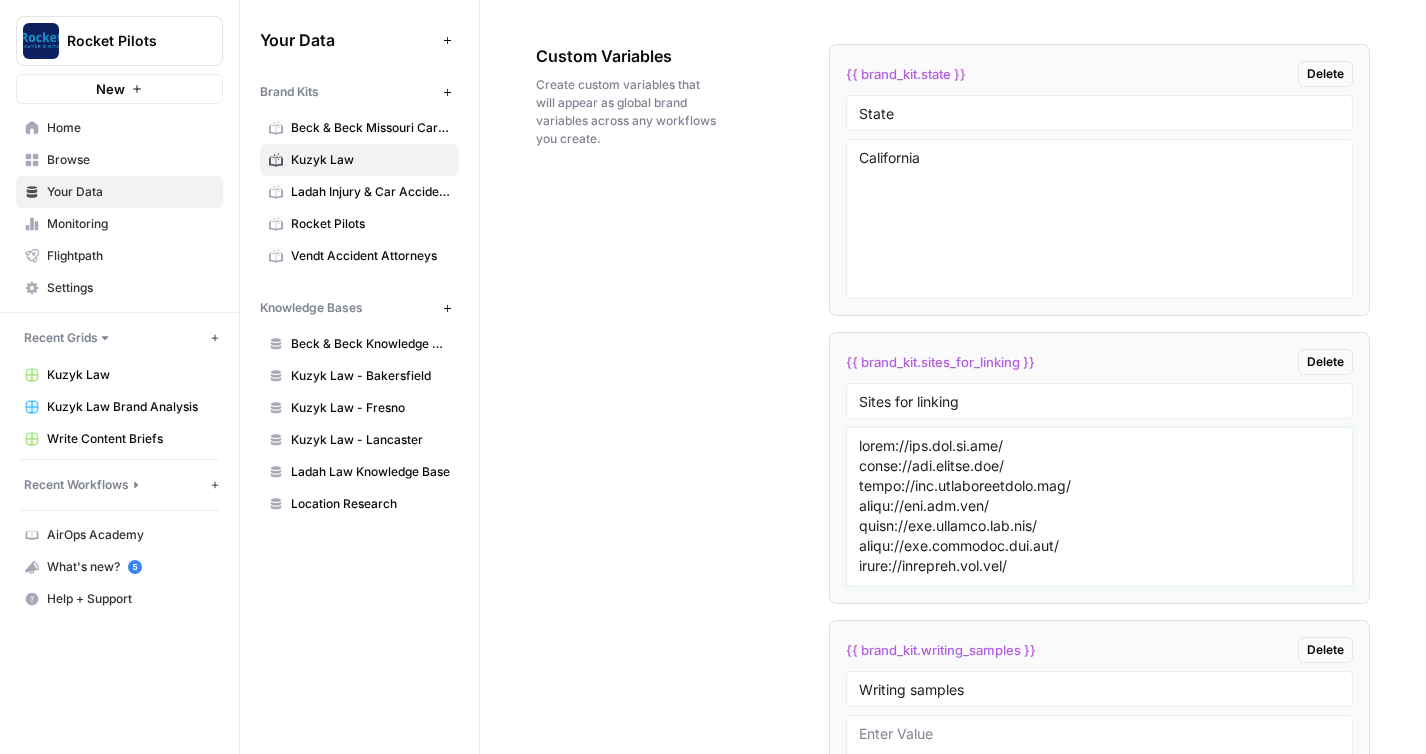 click at bounding box center (1100, 507) 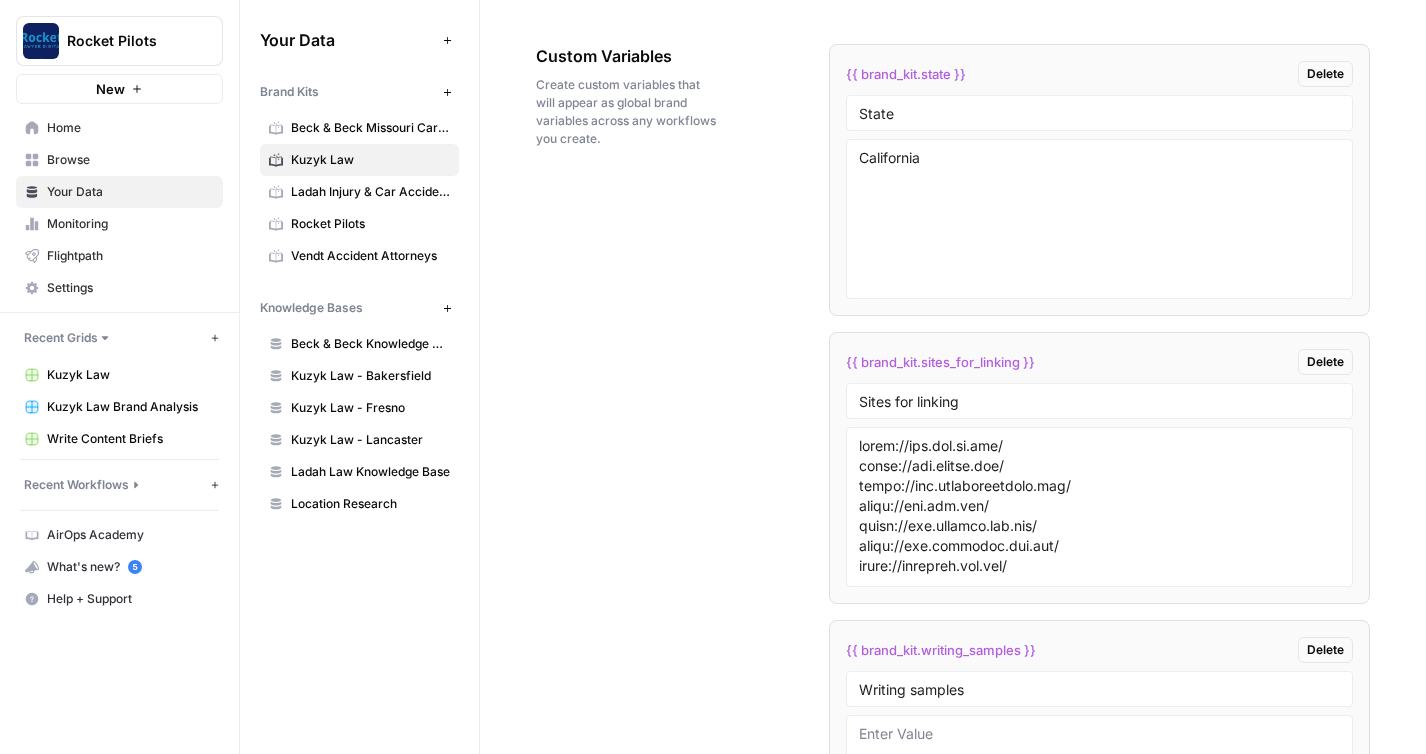click on "Ladah Law Knowledge Base" at bounding box center [359, 472] 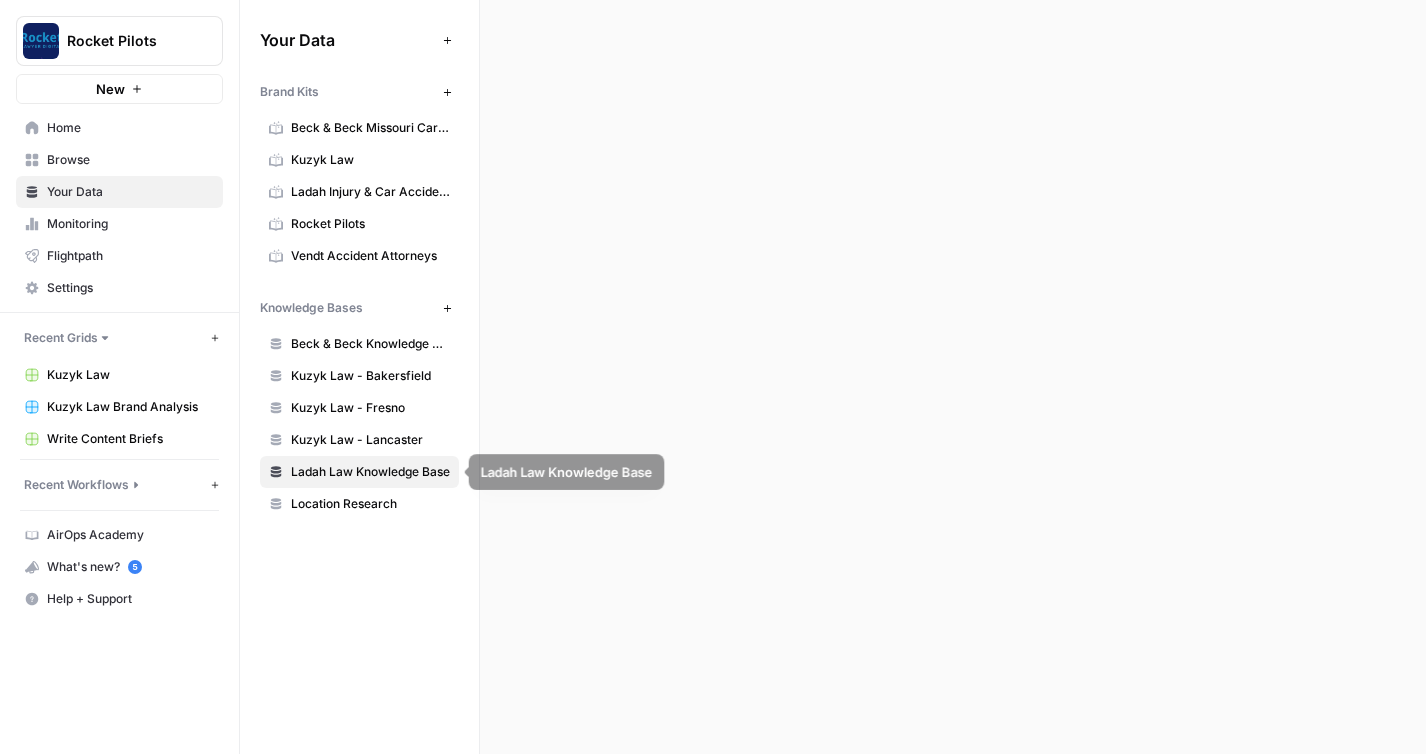 scroll, scrollTop: 0, scrollLeft: 0, axis: both 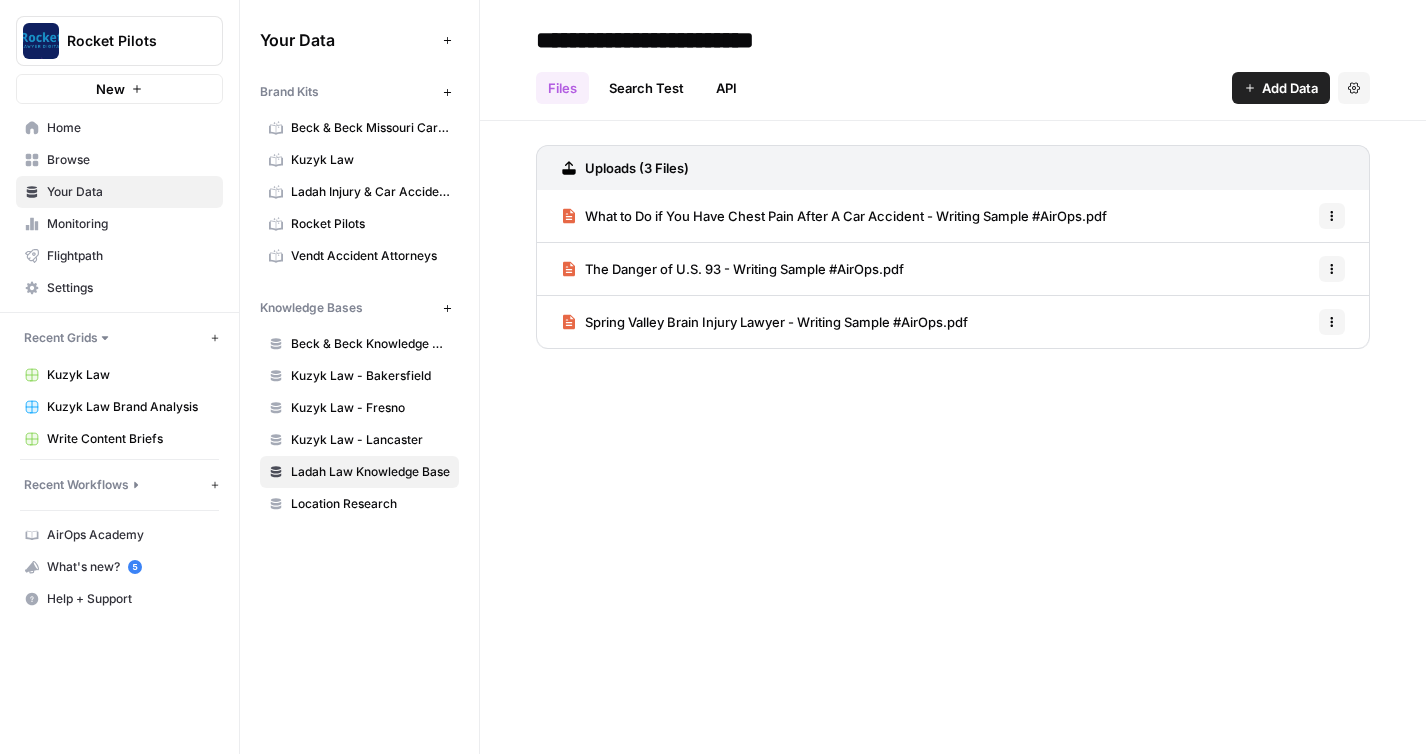 click on "Kuzyk Law" at bounding box center (130, 375) 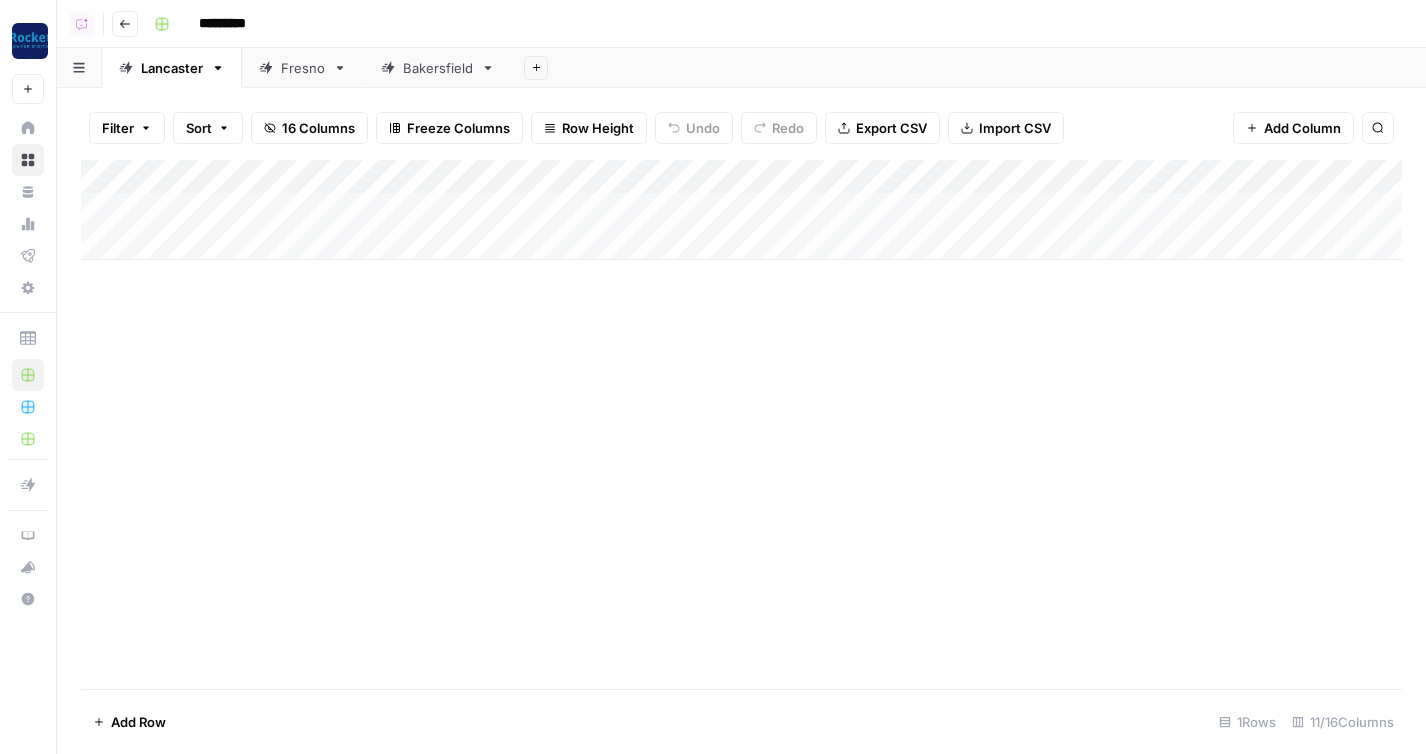 click on "Add Column" at bounding box center (741, 210) 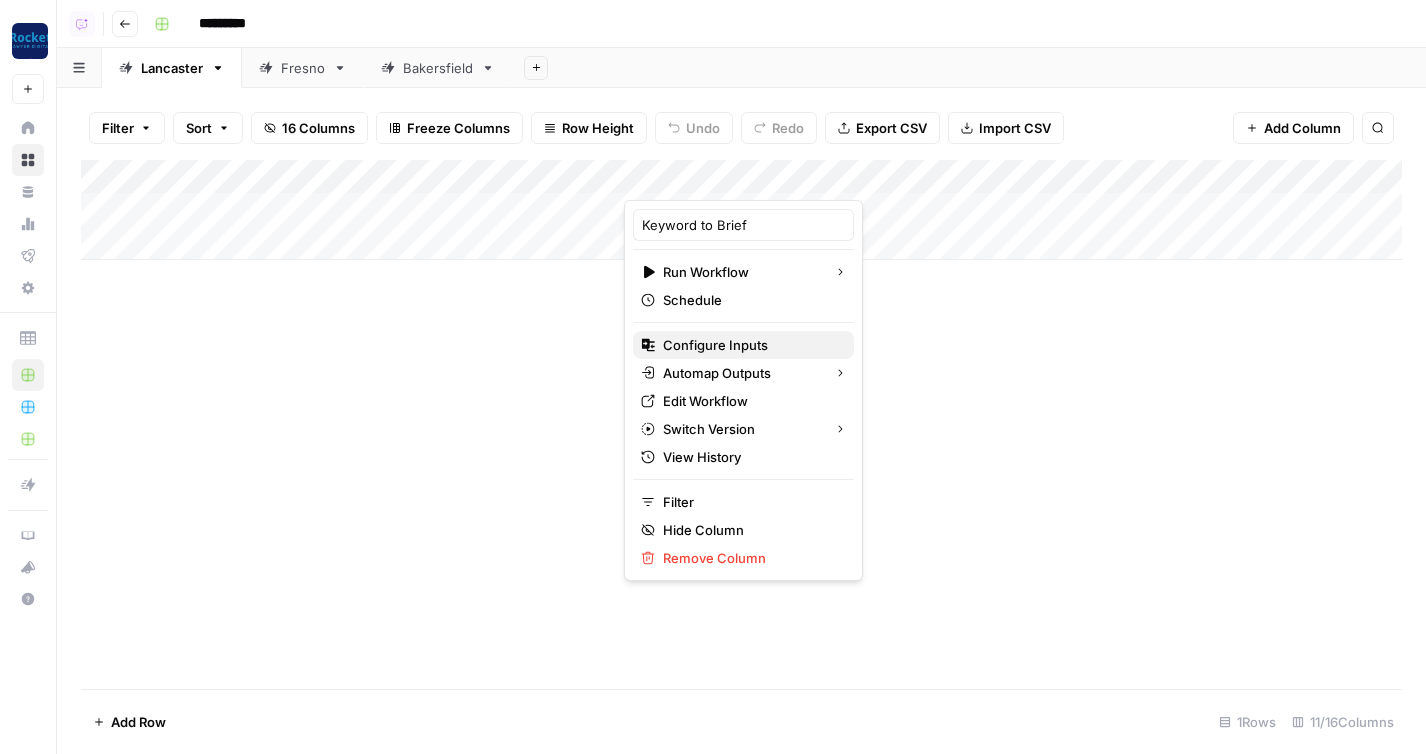 click on "Configure Inputs" at bounding box center [750, 345] 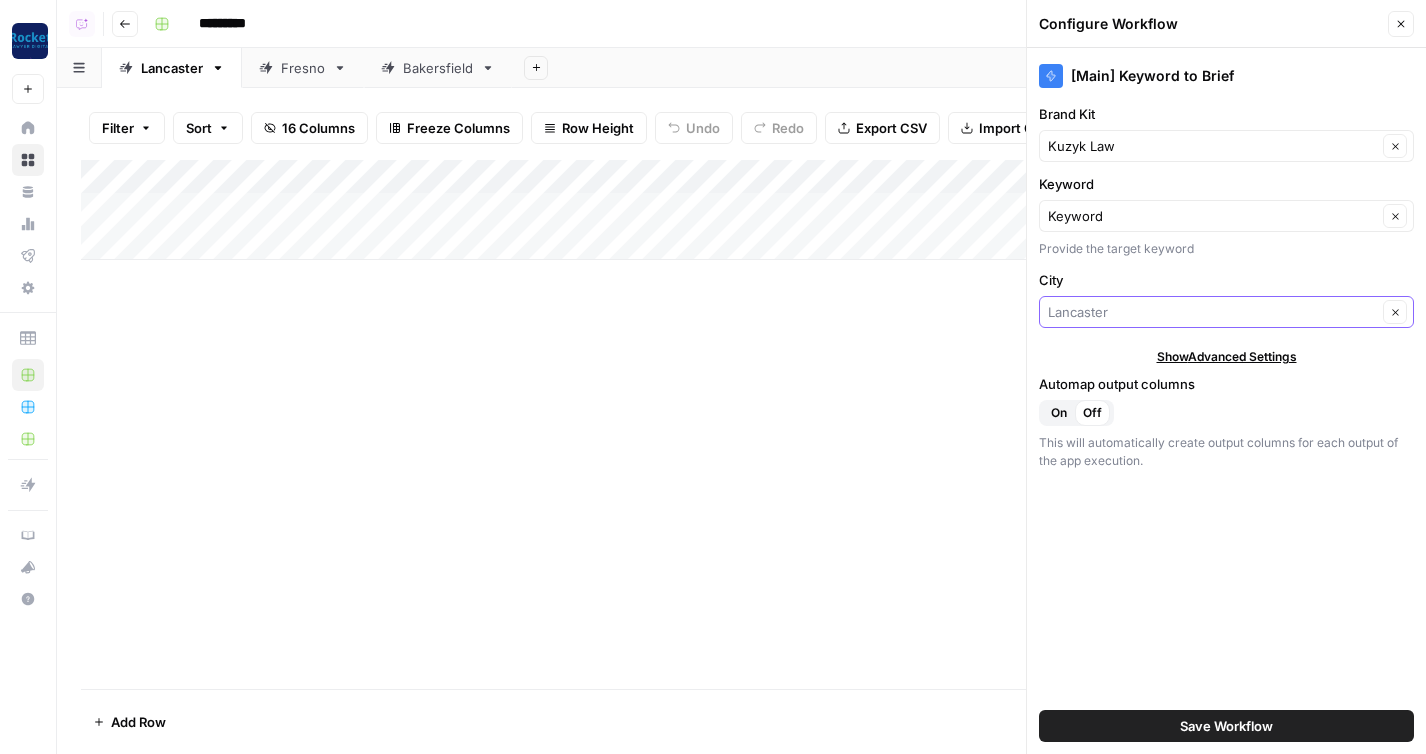 click on "City" at bounding box center [1212, 312] 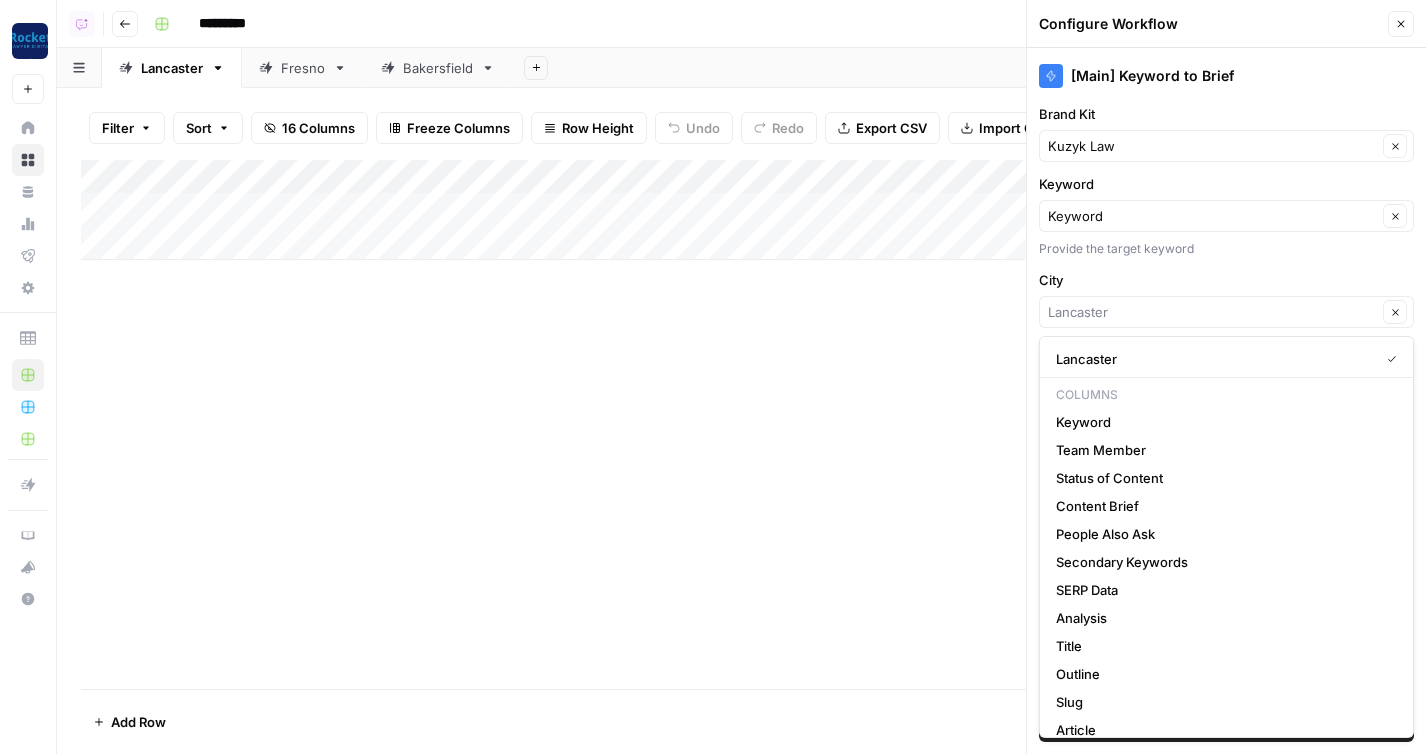 type on "Lancaster" 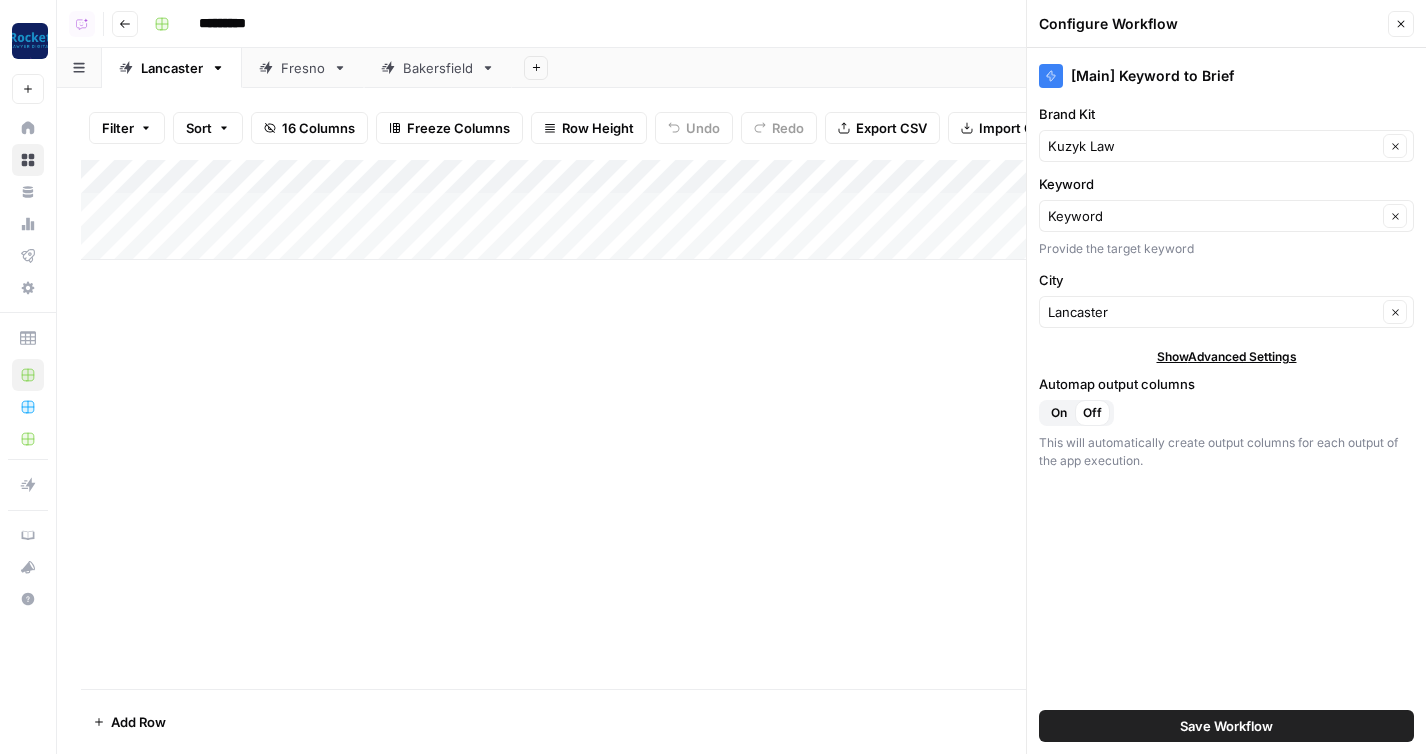 click on "City" at bounding box center [1226, 280] 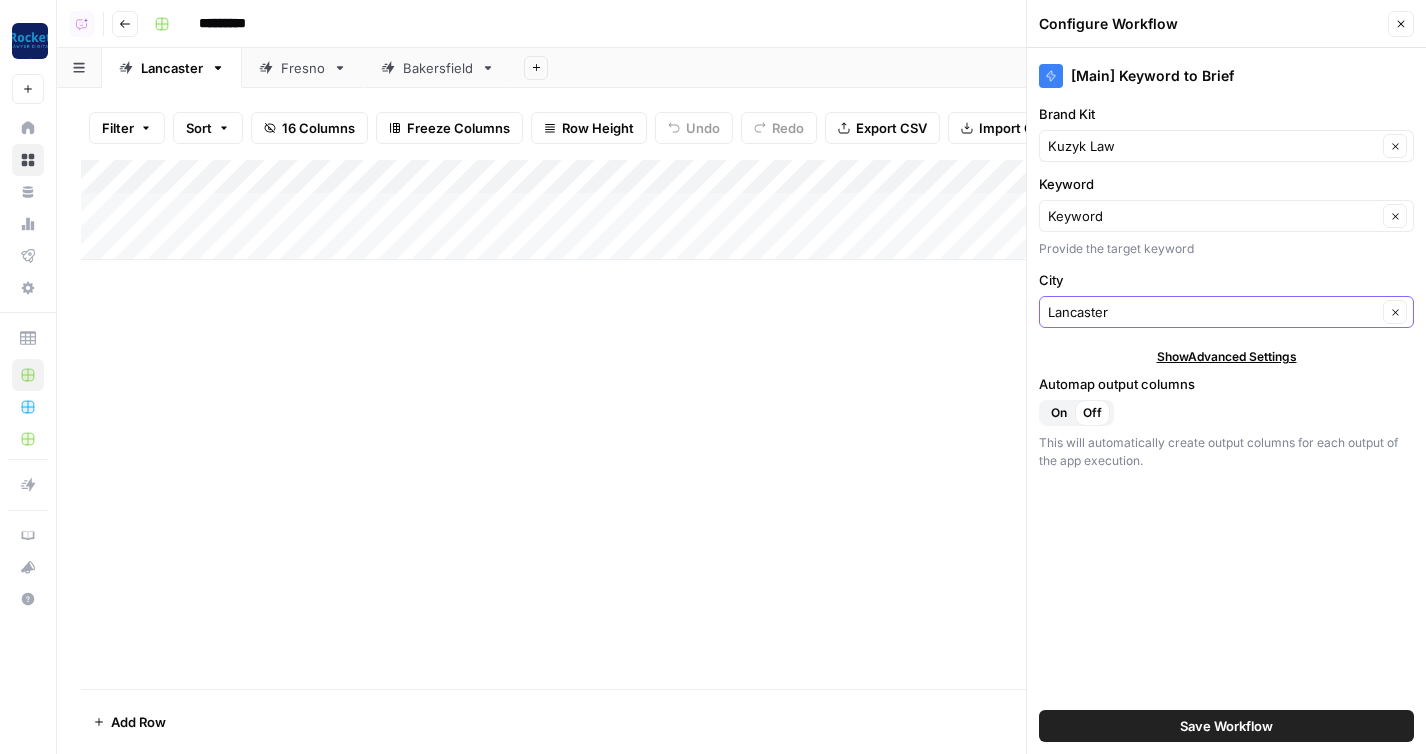 click on "Lancaster" at bounding box center [1212, 312] 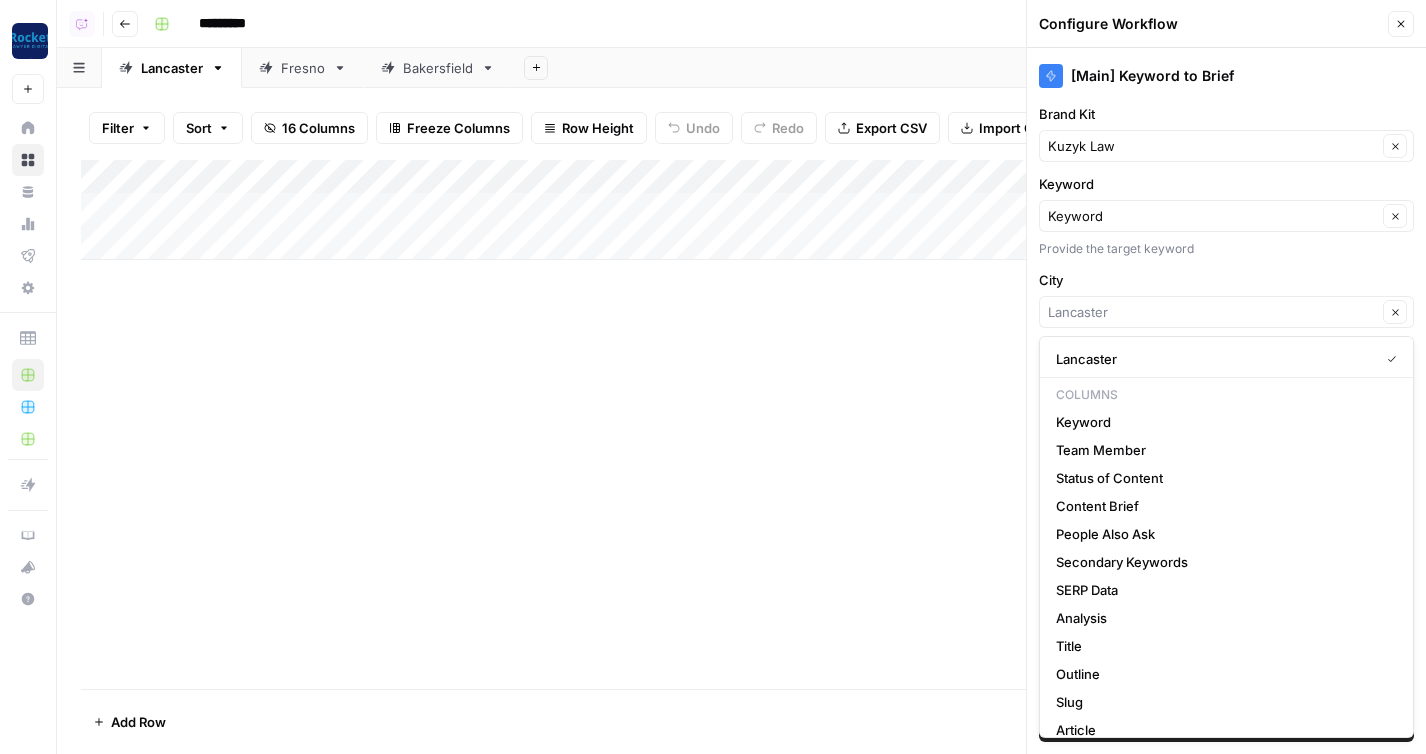 type on "Lancaster" 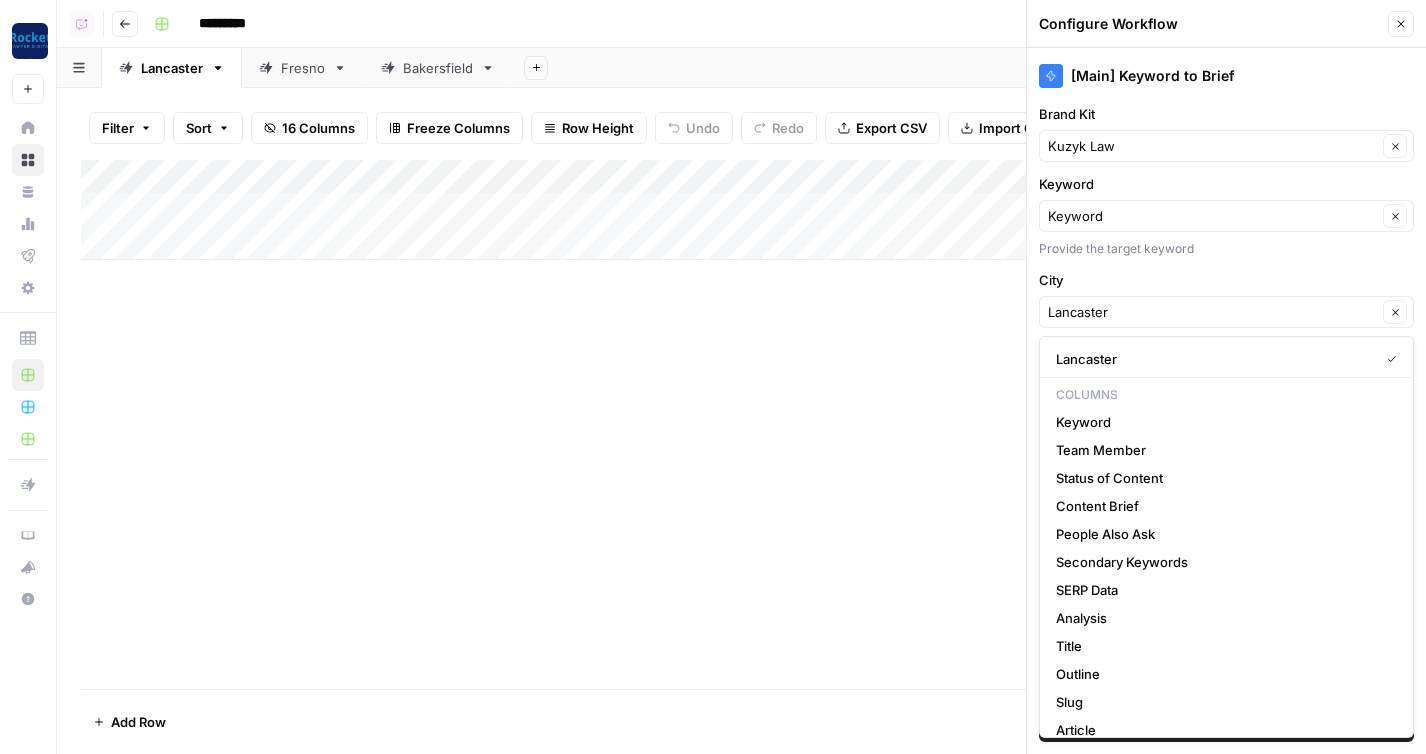 click on "City" at bounding box center (1226, 280) 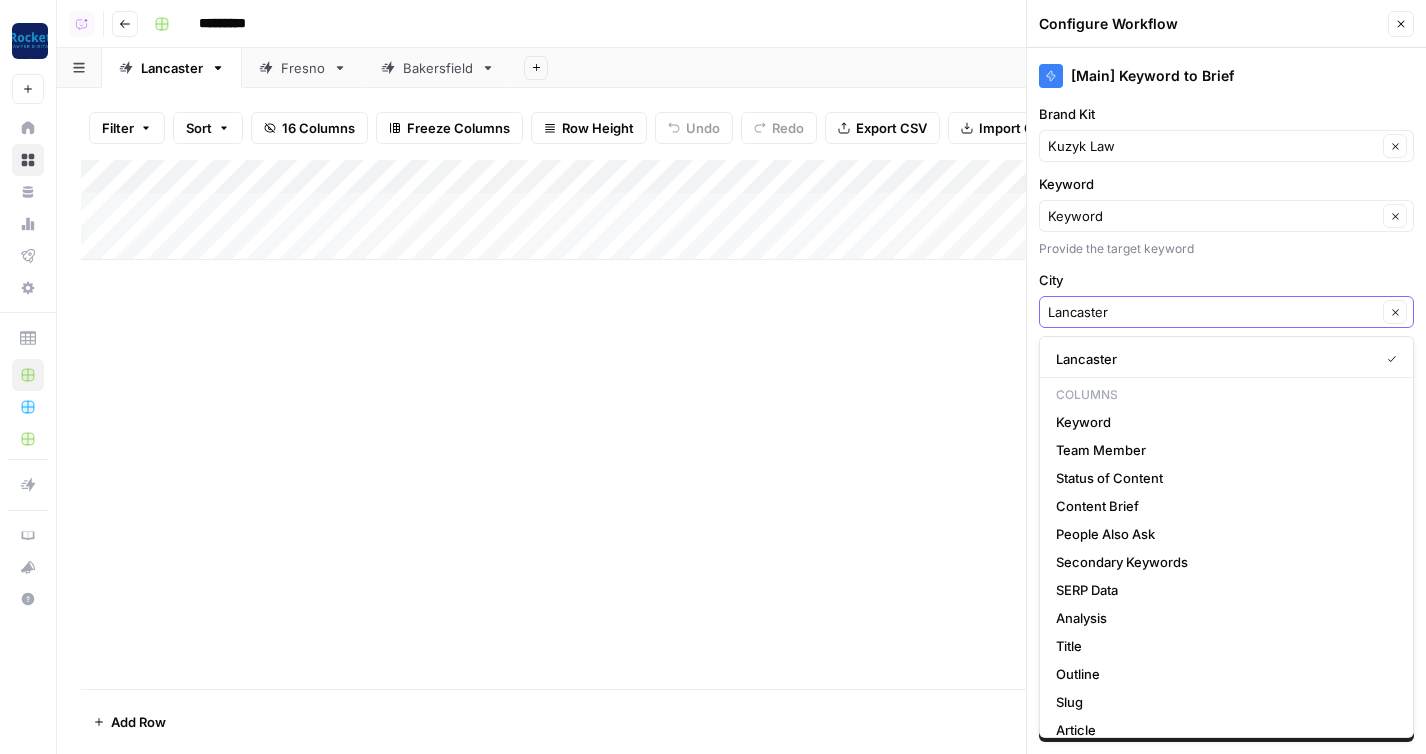 click on "Lancaster" at bounding box center (1212, 312) 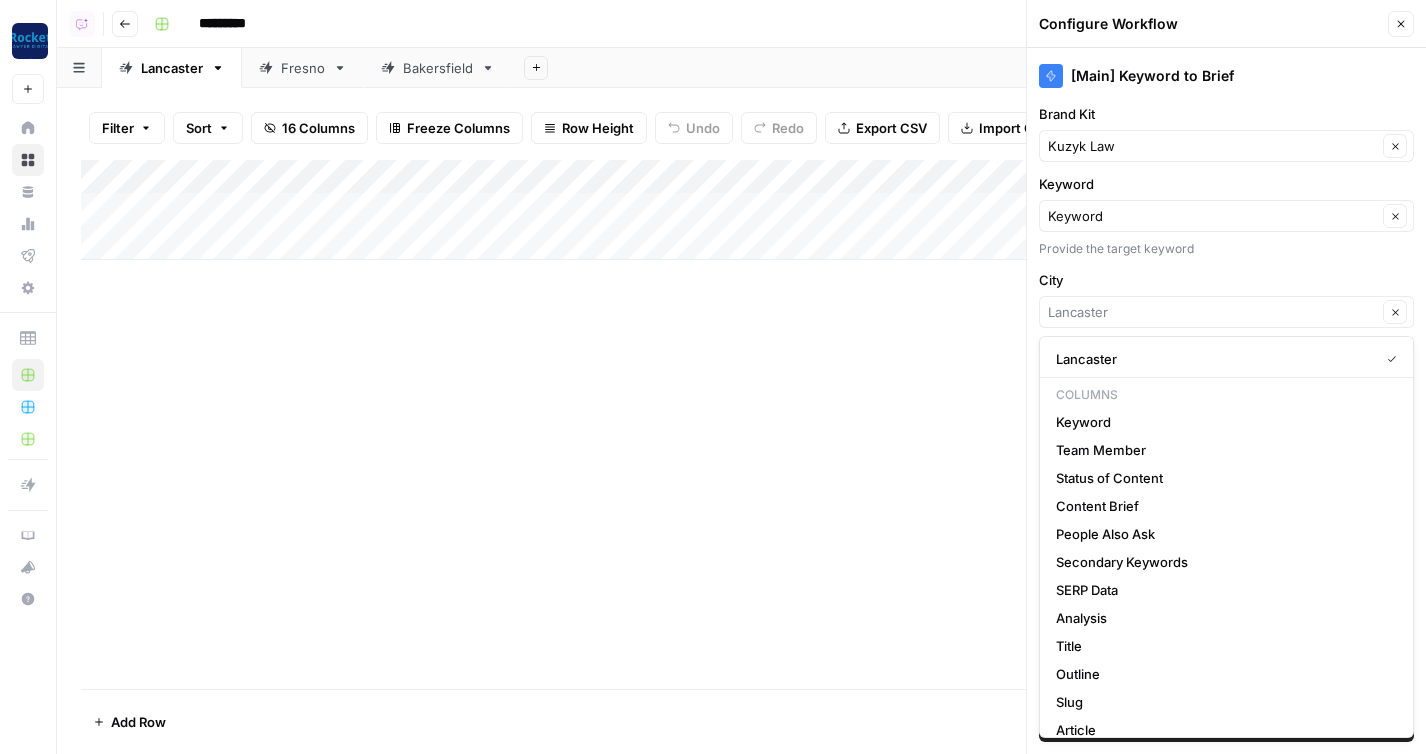 type on "Lancaster" 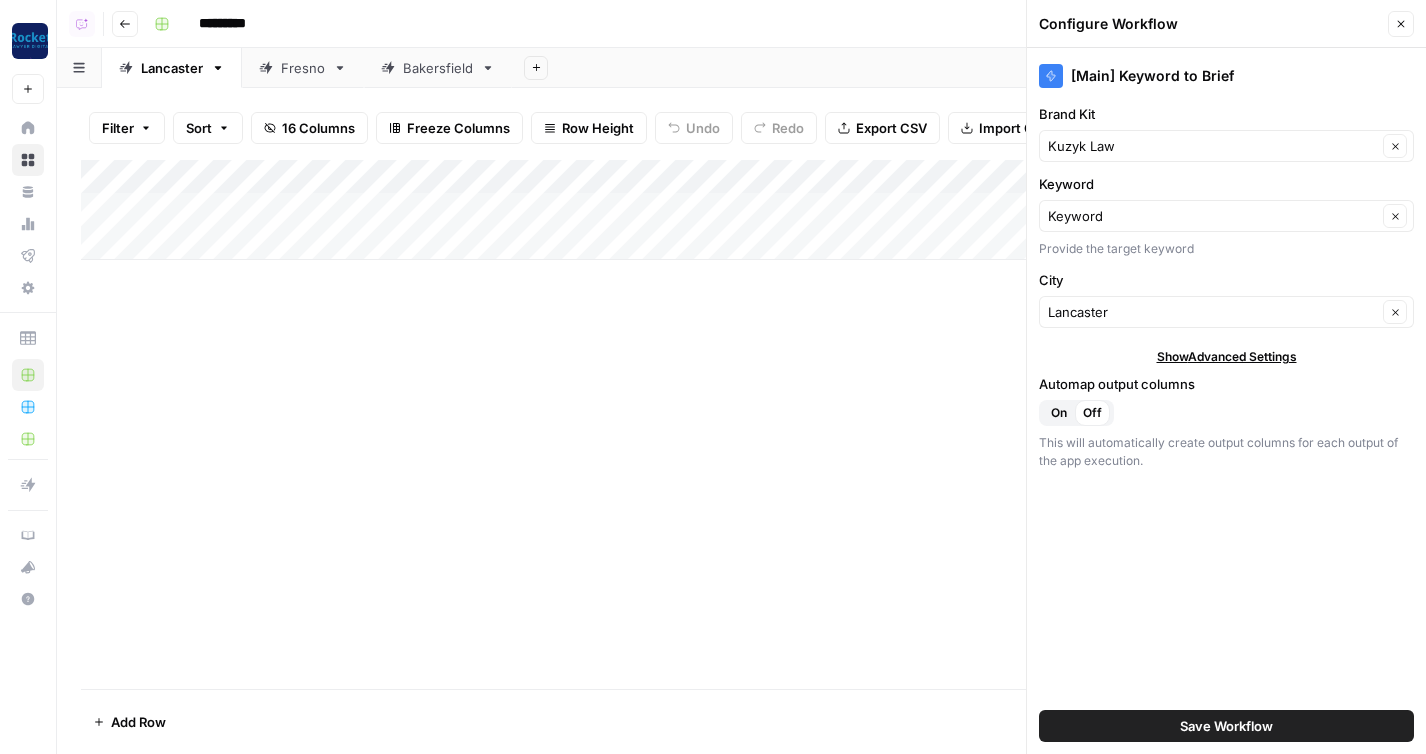 click on "Add Column" at bounding box center (741, 424) 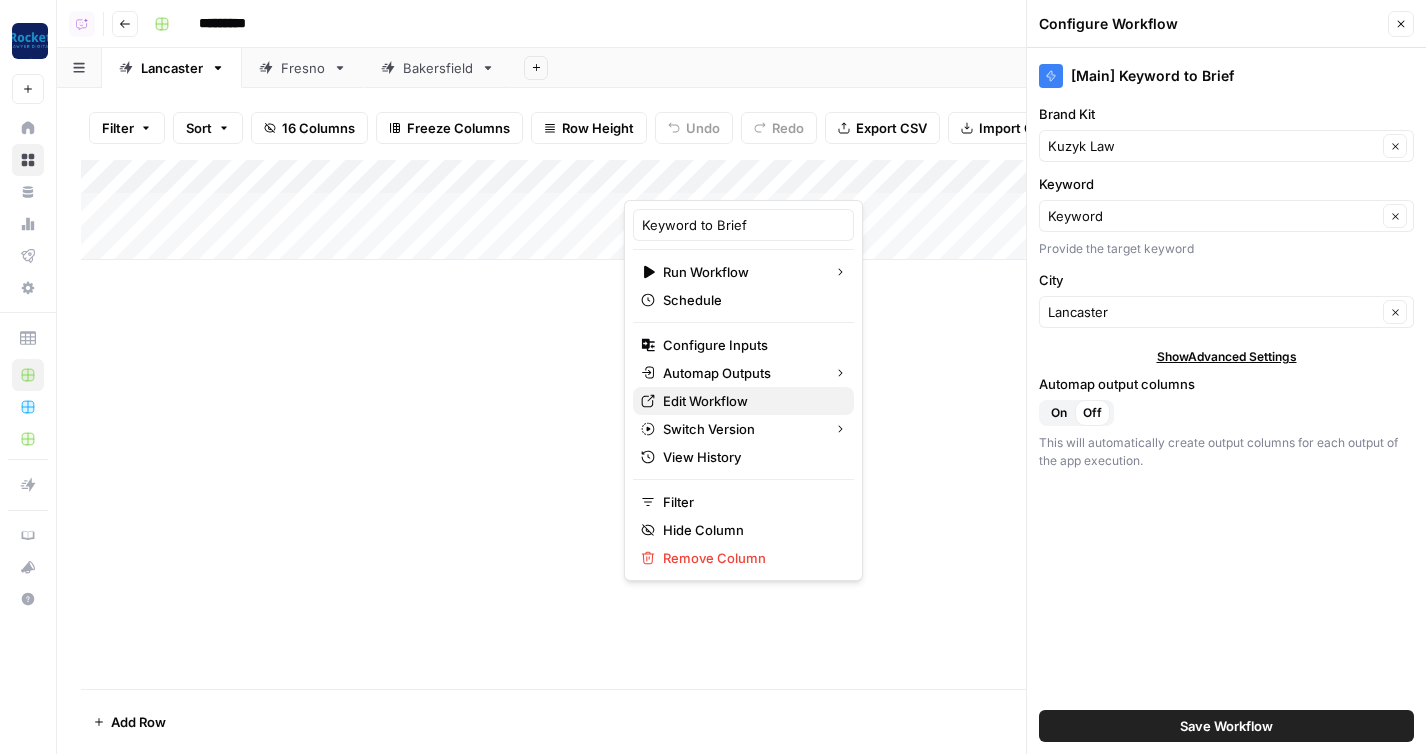 click on "Edit Workflow" at bounding box center (750, 401) 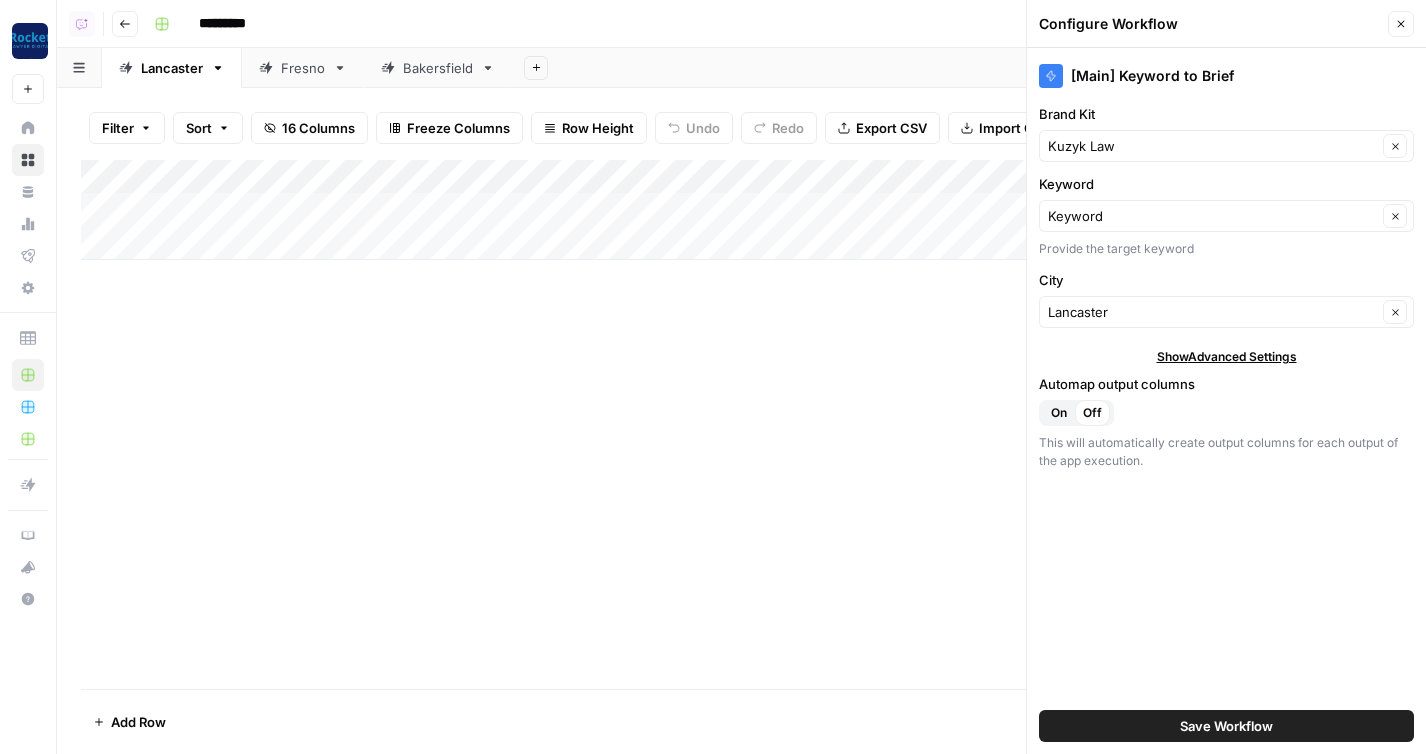 click on "Close" at bounding box center (1401, 24) 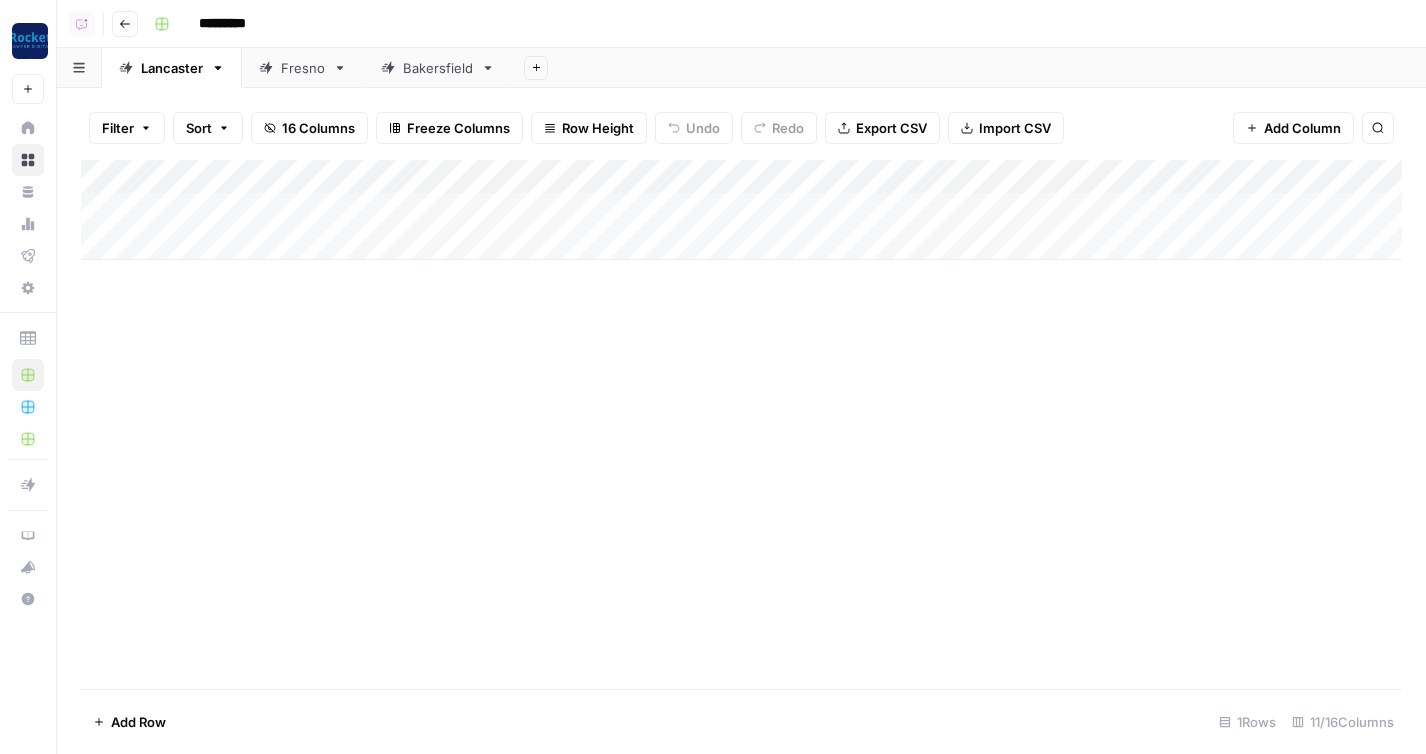 click on "Add Column" at bounding box center [741, 210] 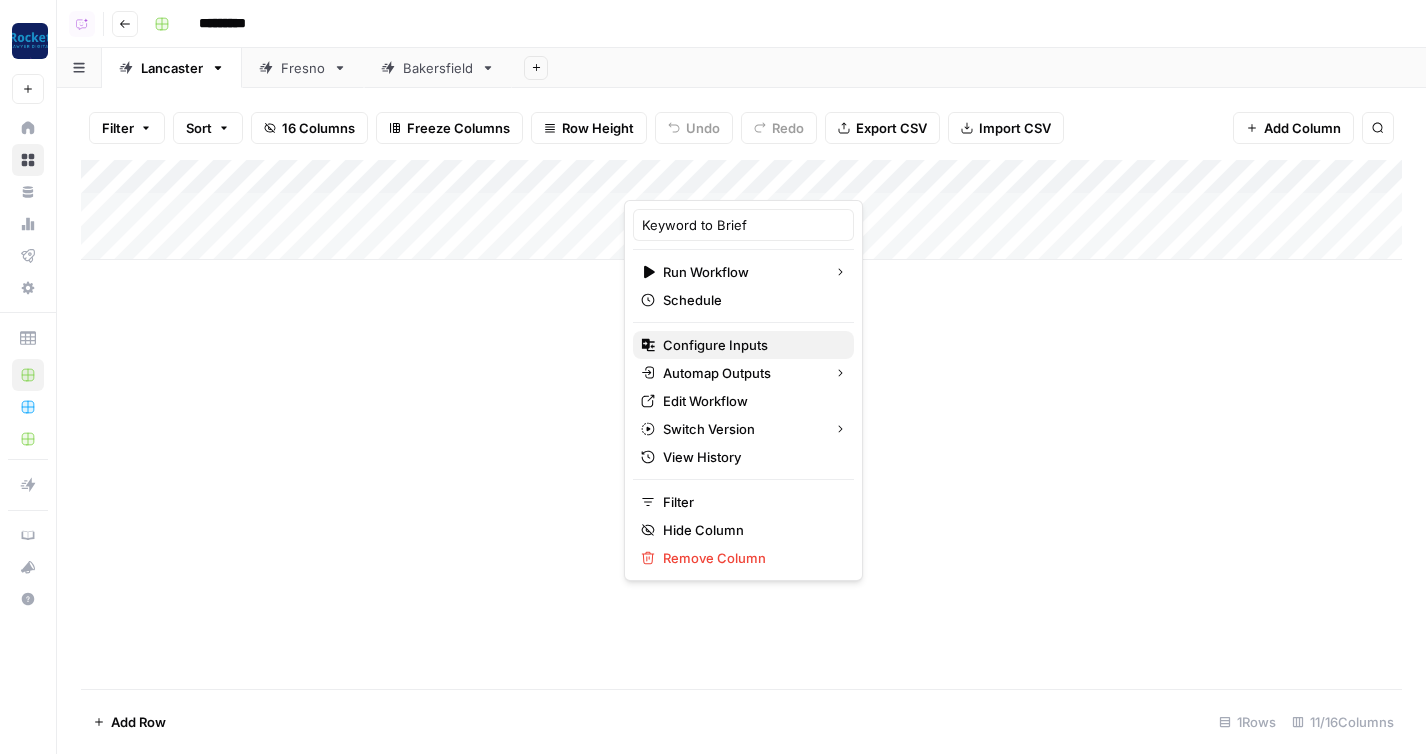 click on "Configure Inputs" at bounding box center [750, 345] 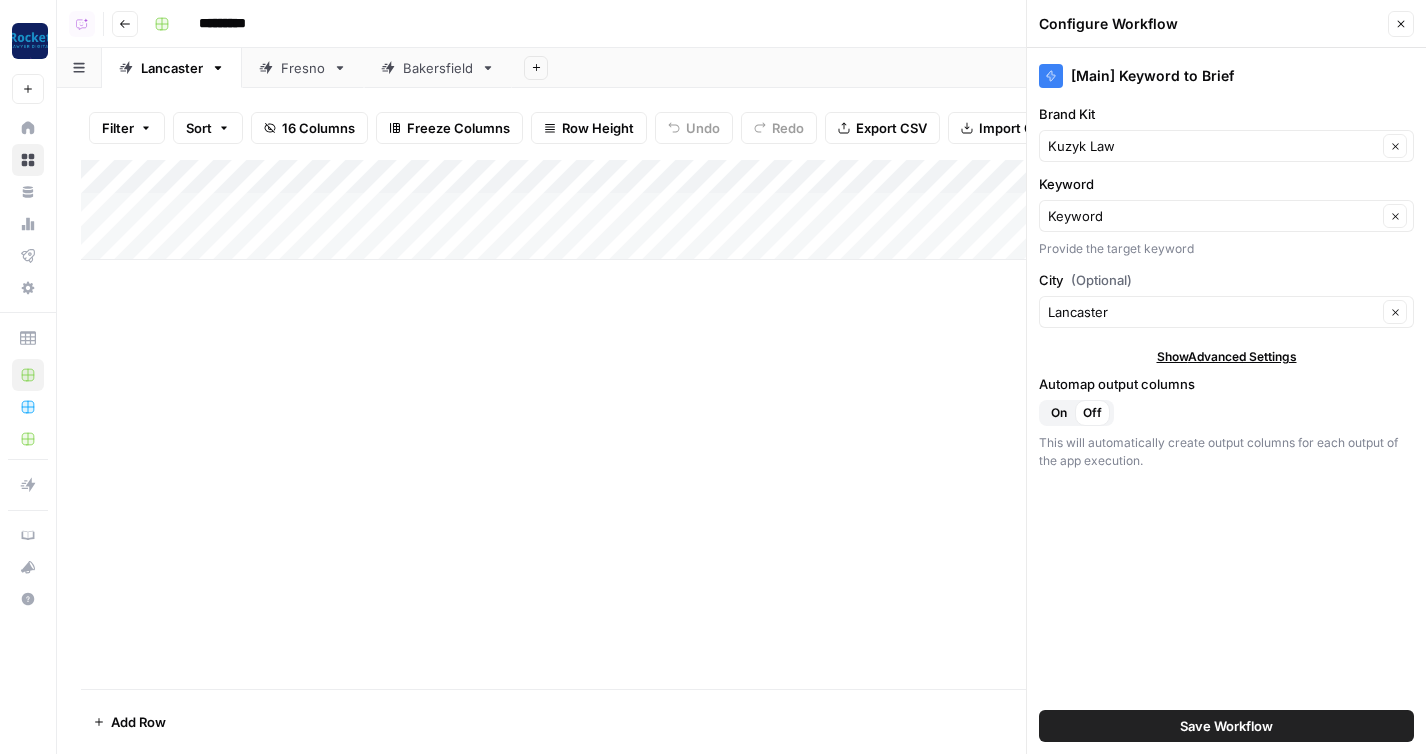 click on "Close" at bounding box center (1401, 24) 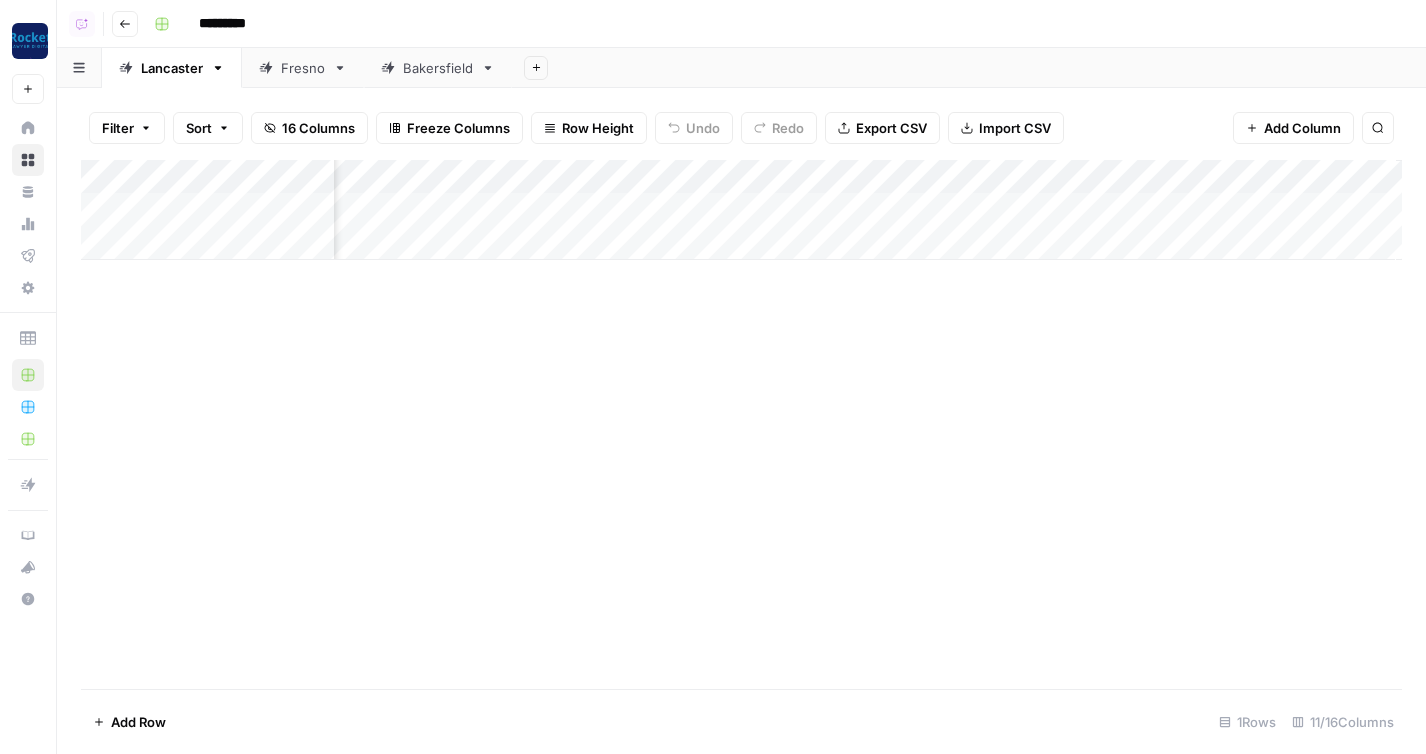 scroll, scrollTop: 0, scrollLeft: 779, axis: horizontal 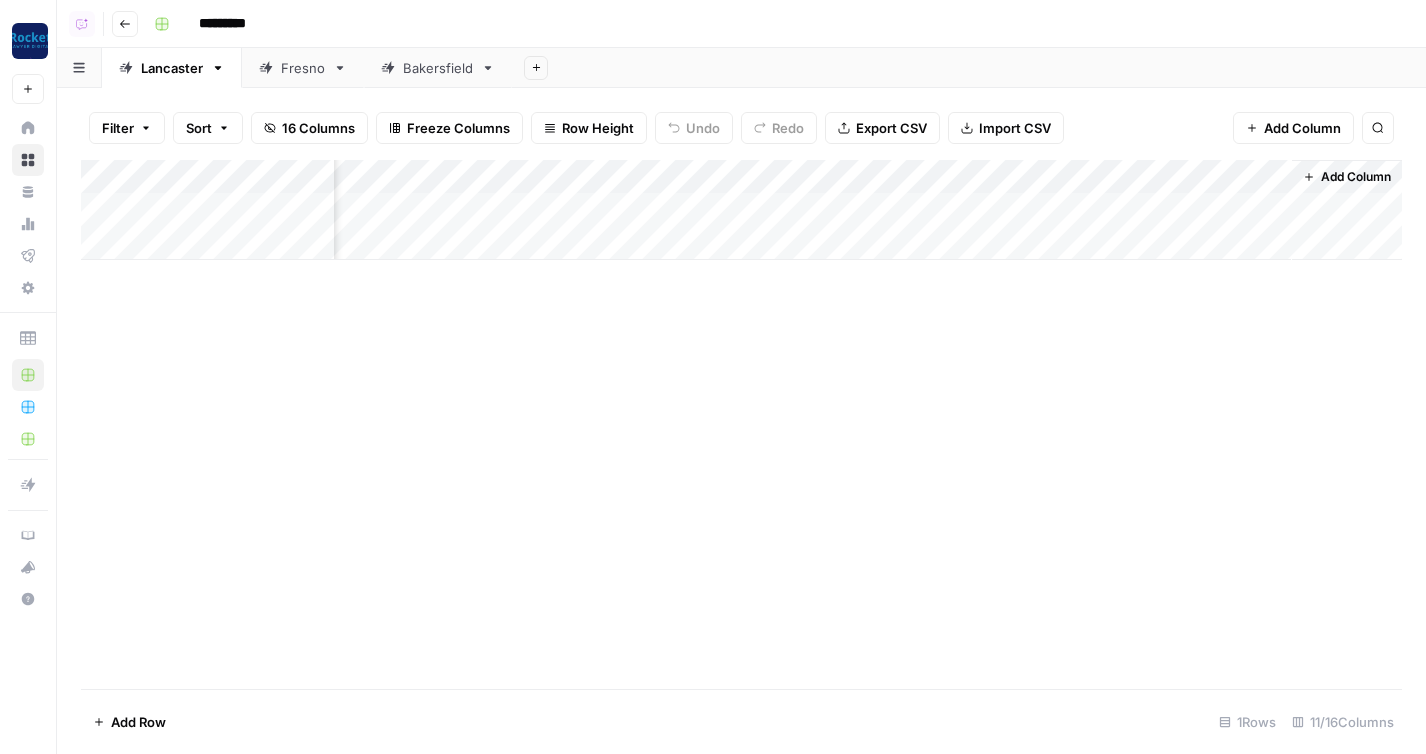 click on "Add Column" at bounding box center [741, 210] 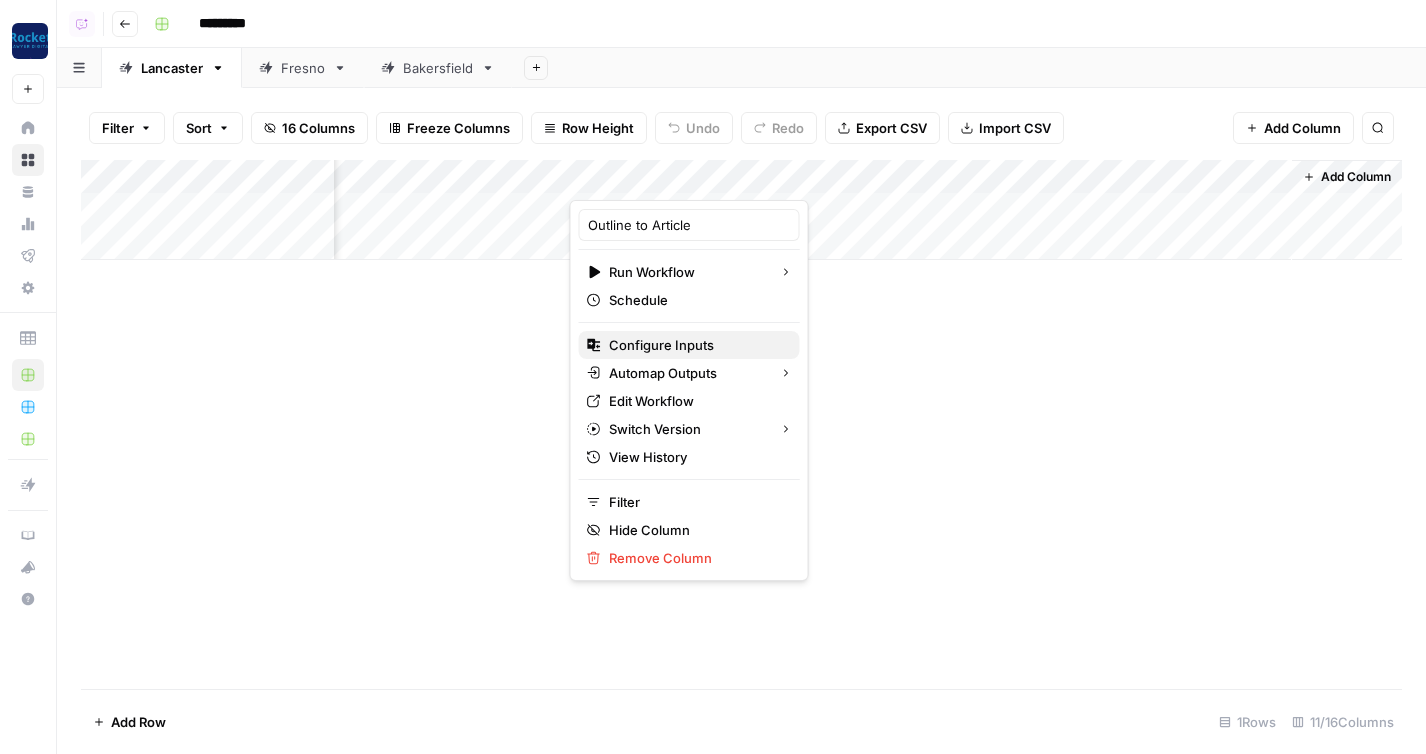 click on "Configure Inputs" at bounding box center (696, 345) 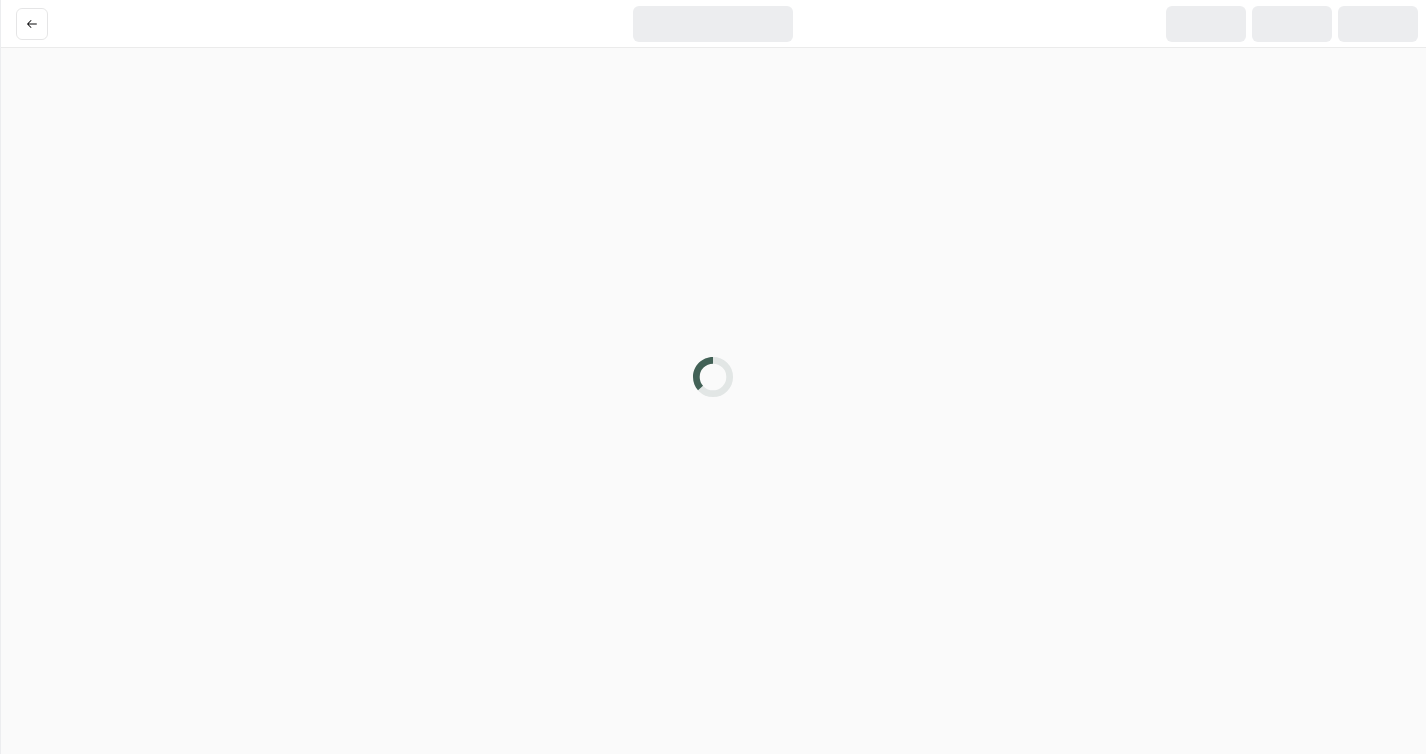 scroll, scrollTop: 0, scrollLeft: 0, axis: both 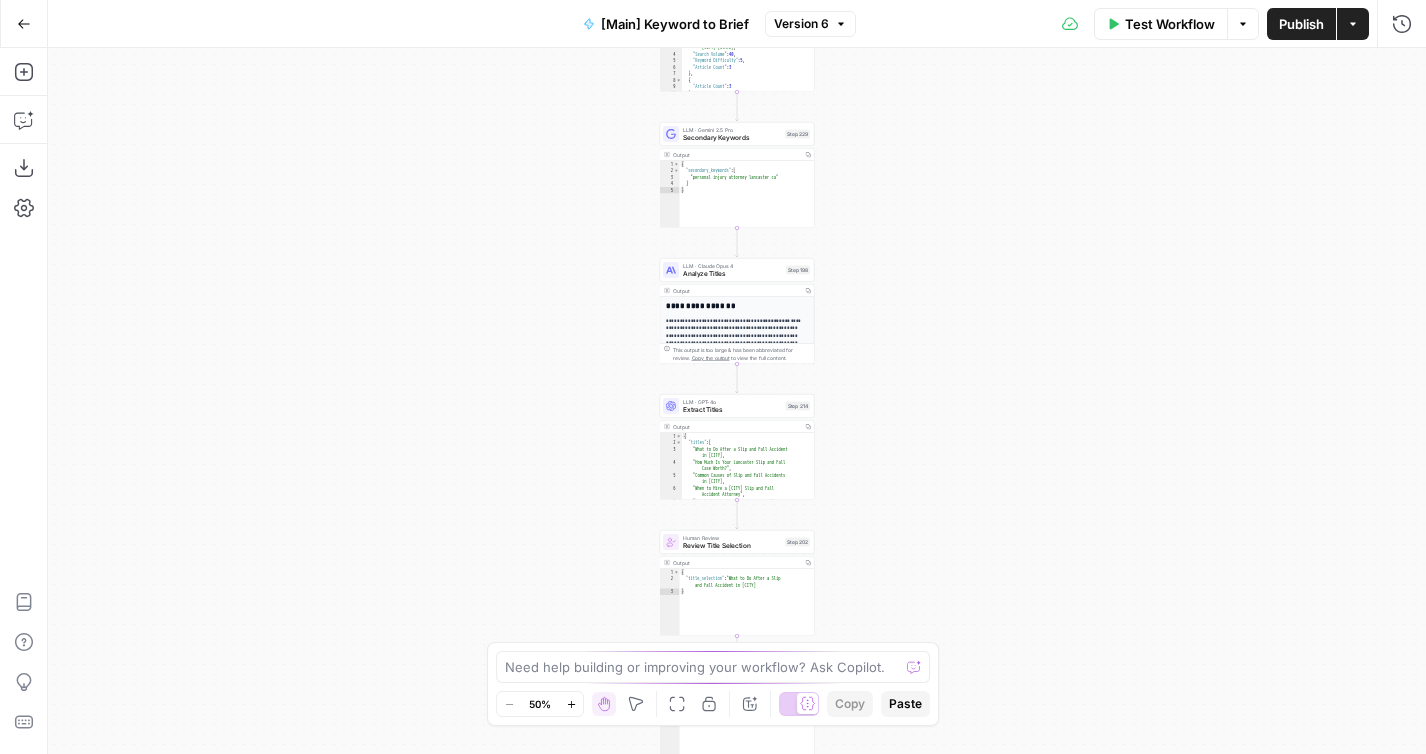 drag, startPoint x: 494, startPoint y: 184, endPoint x: 447, endPoint y: 764, distance: 581.9012 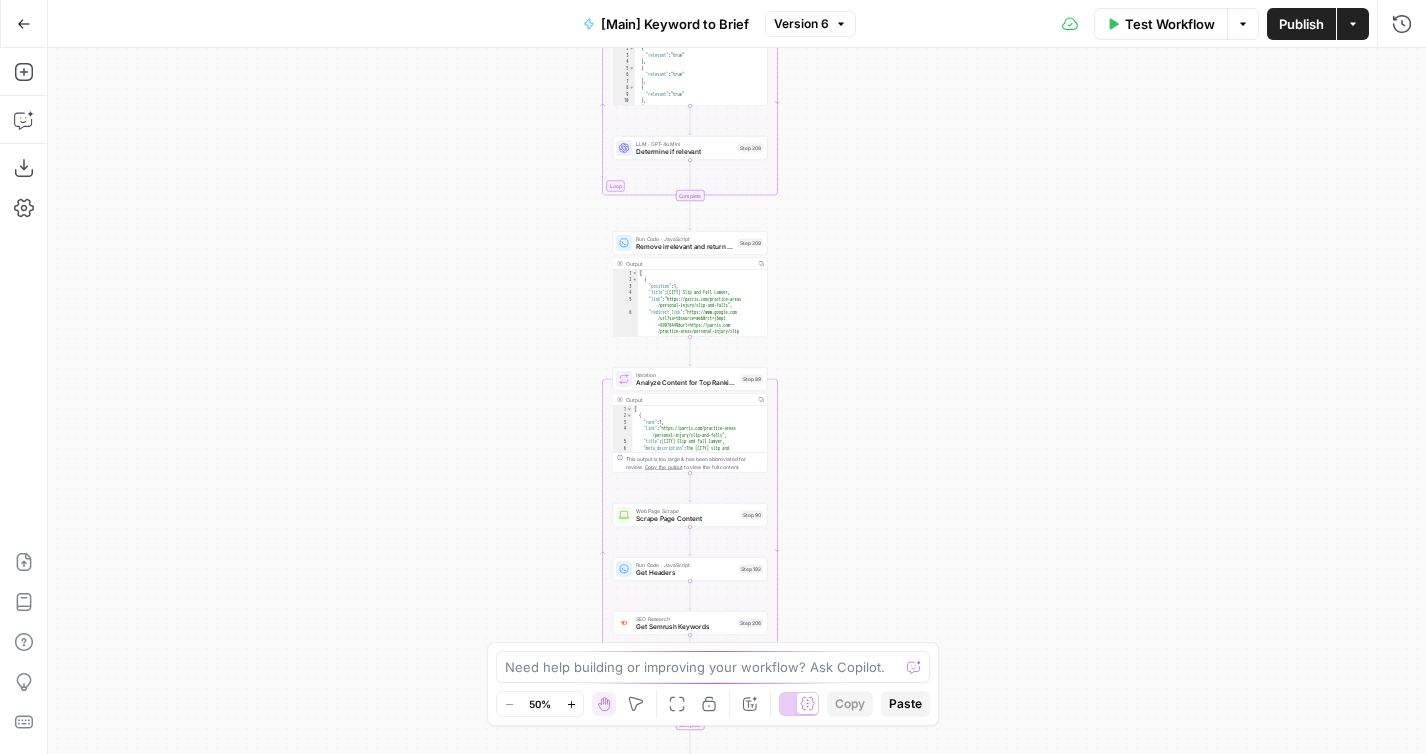 drag, startPoint x: 445, startPoint y: 322, endPoint x: 445, endPoint y: 576, distance: 254 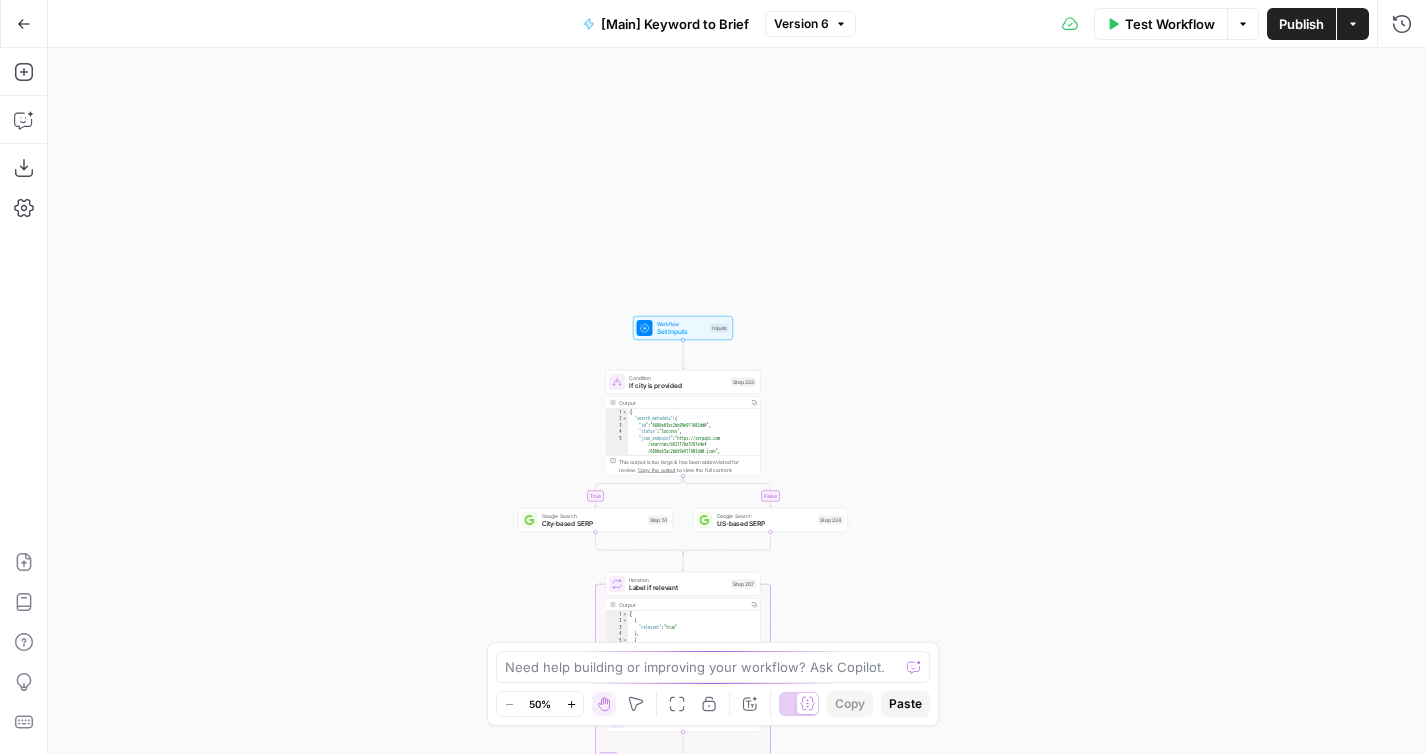 drag, startPoint x: 486, startPoint y: 111, endPoint x: 479, endPoint y: 549, distance: 438.05594 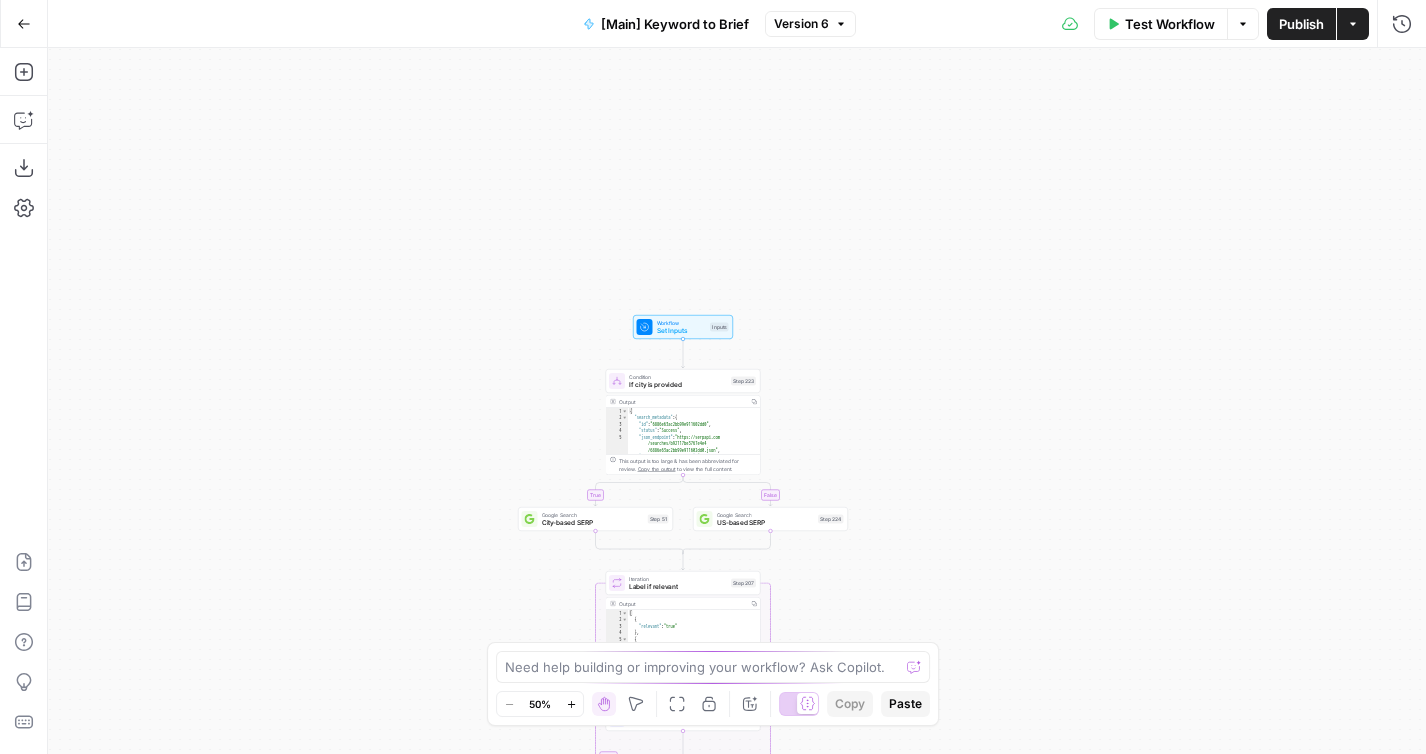 click on "Set Inputs" at bounding box center (682, 331) 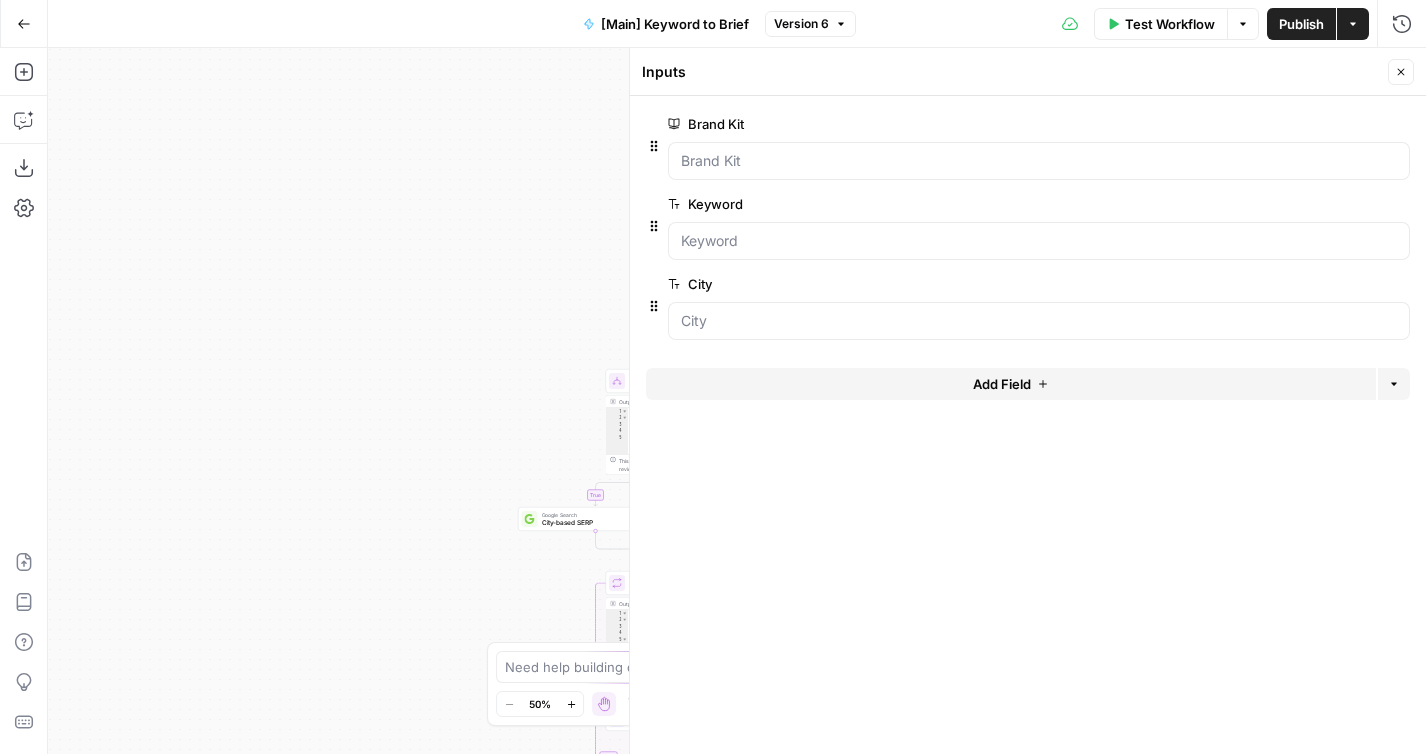 click on "edit field" at bounding box center (1335, 284) 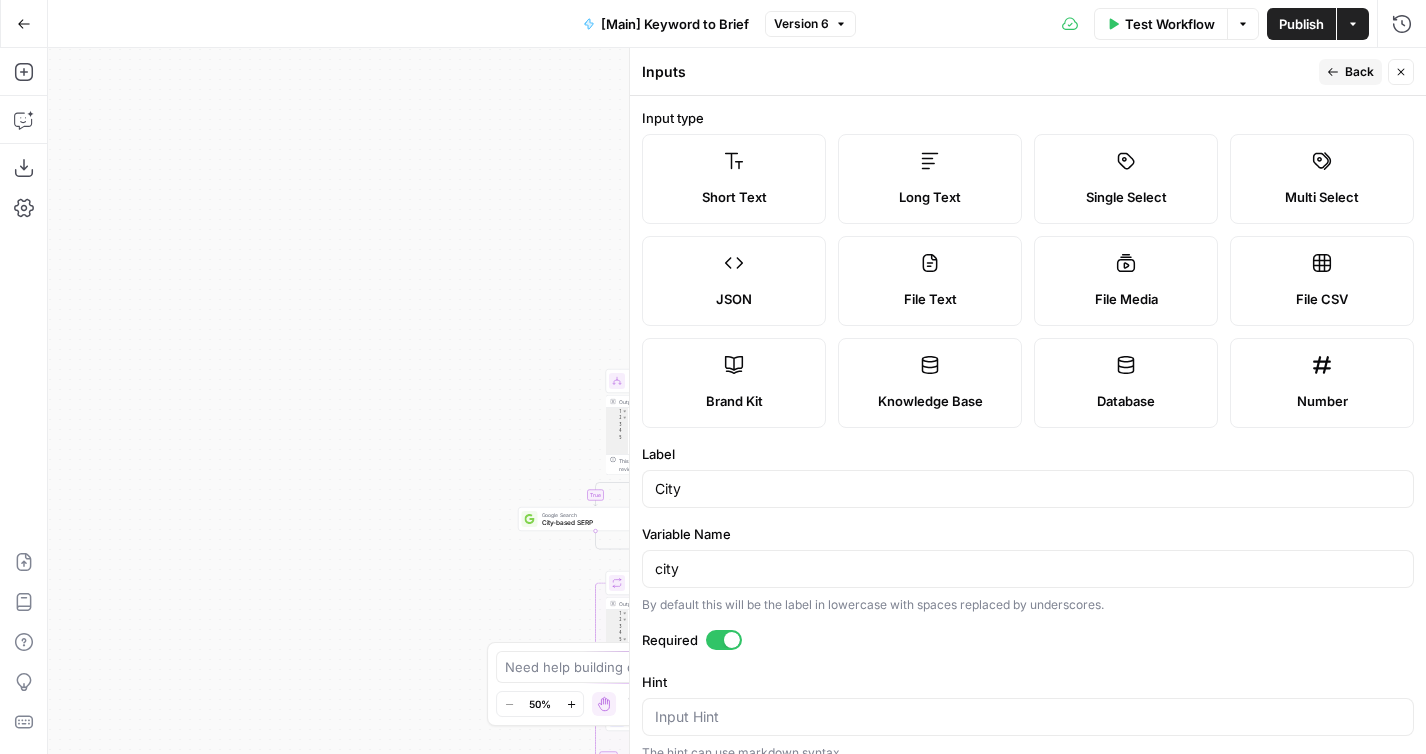 click at bounding box center (724, 640) 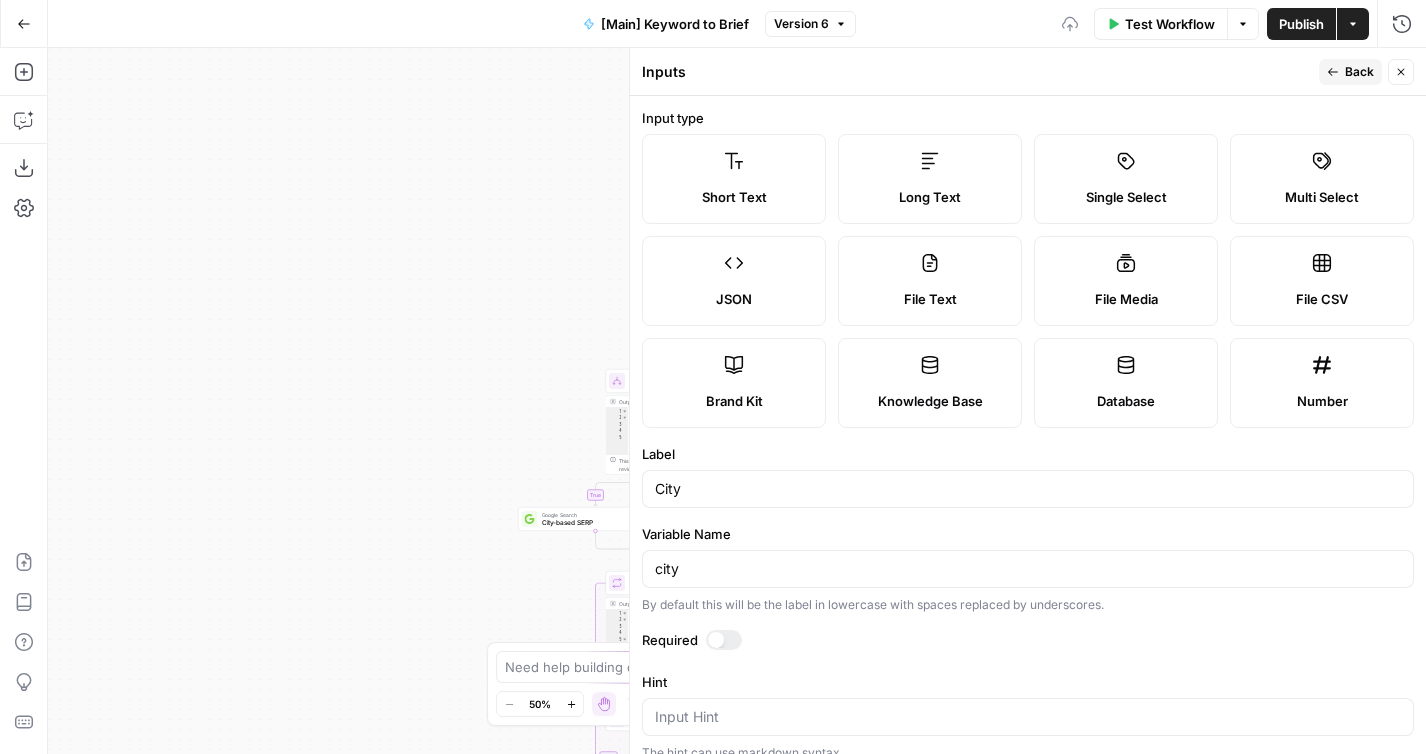 click 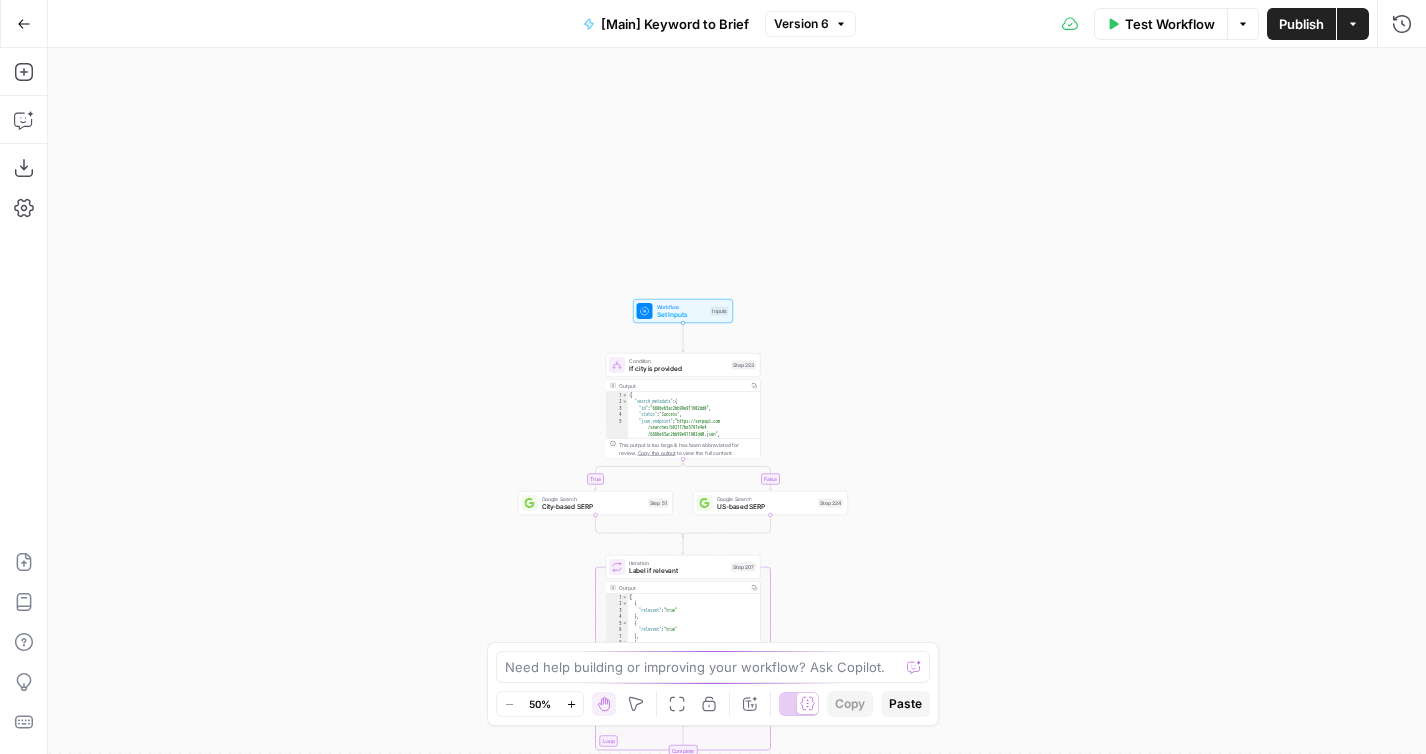 drag, startPoint x: 1073, startPoint y: 213, endPoint x: 1073, endPoint y: 122, distance: 91 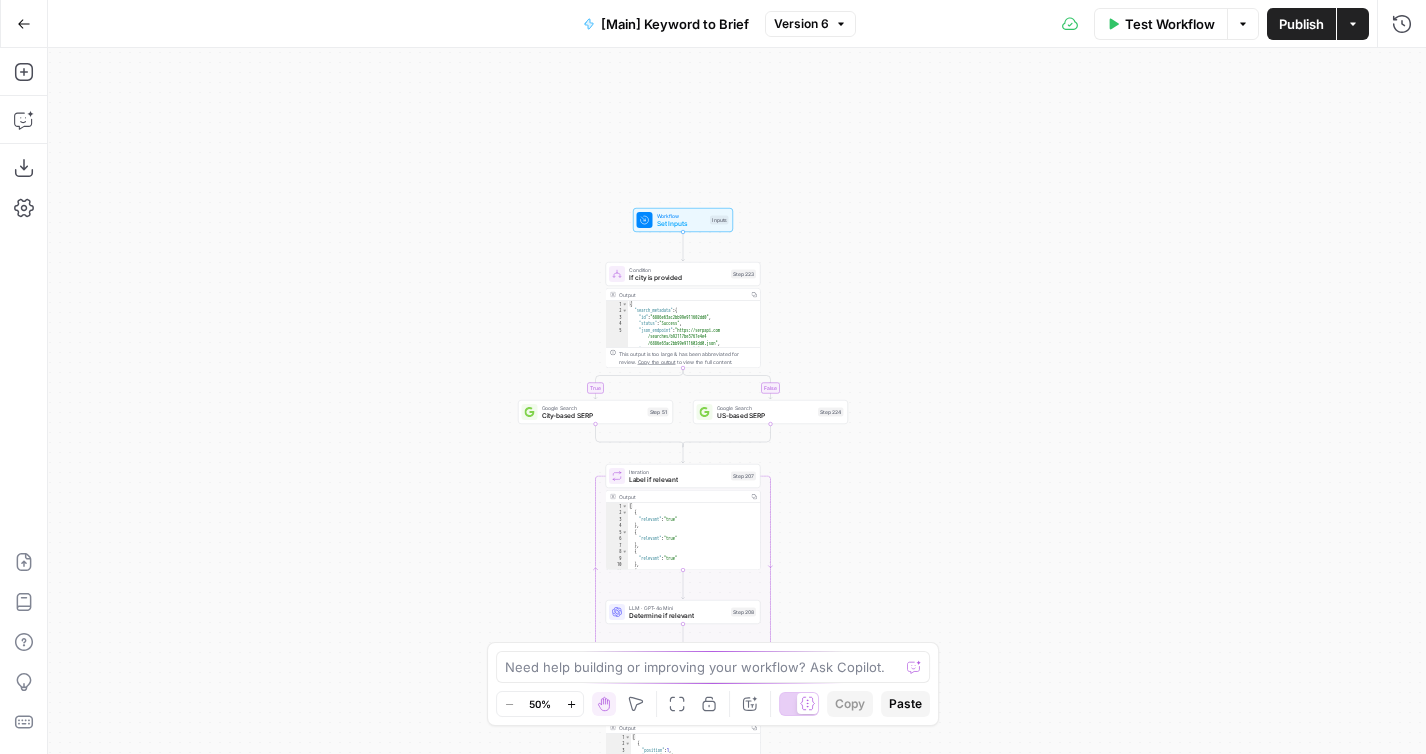 click on "If city is provided" at bounding box center (678, 278) 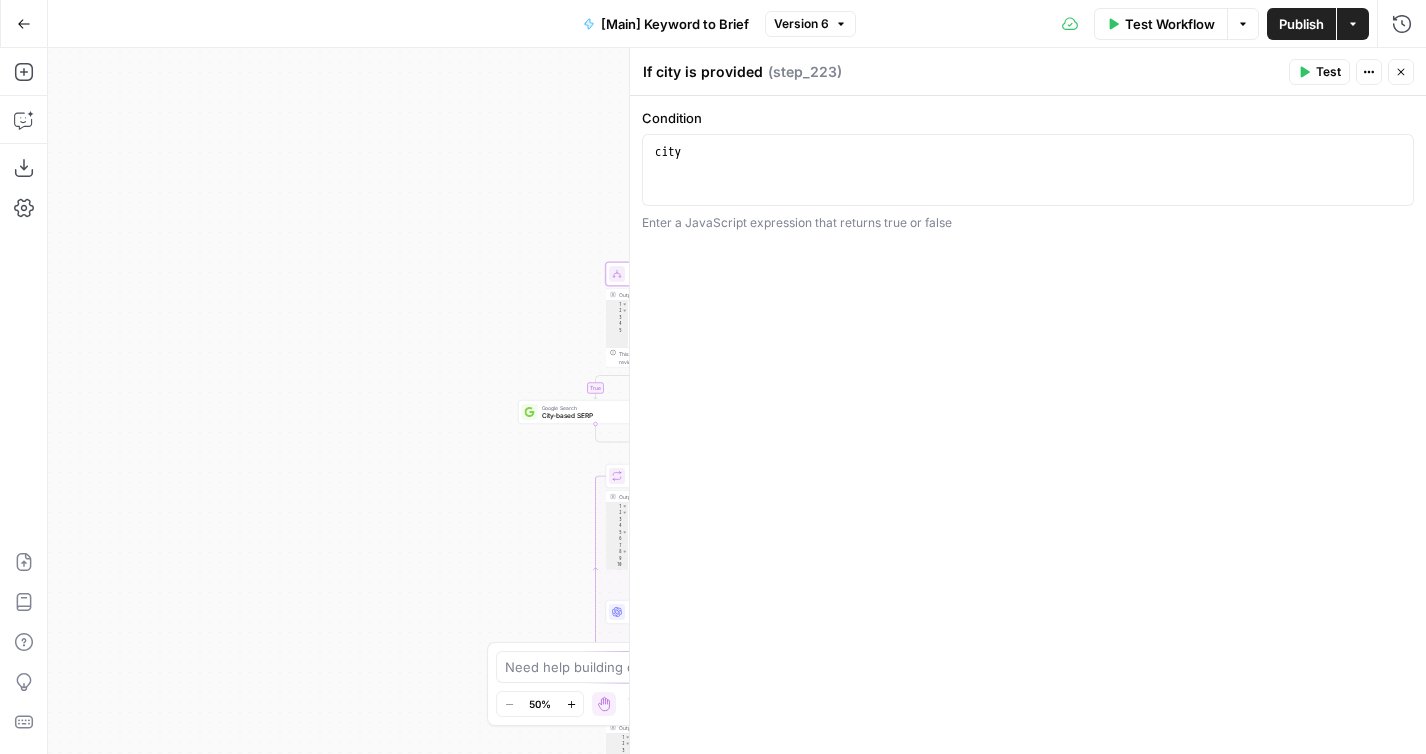 click on "Publish" at bounding box center (1301, 24) 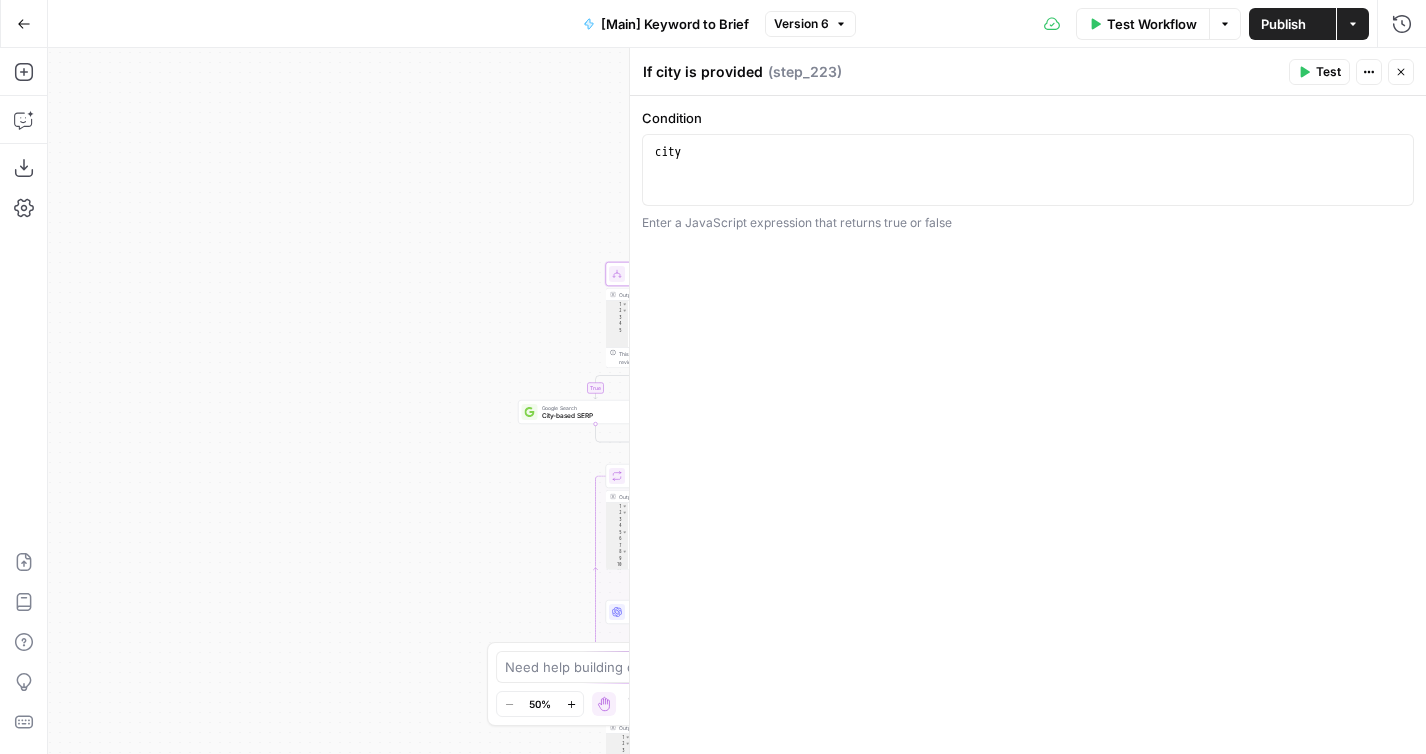 click on "Close" at bounding box center (1401, 72) 